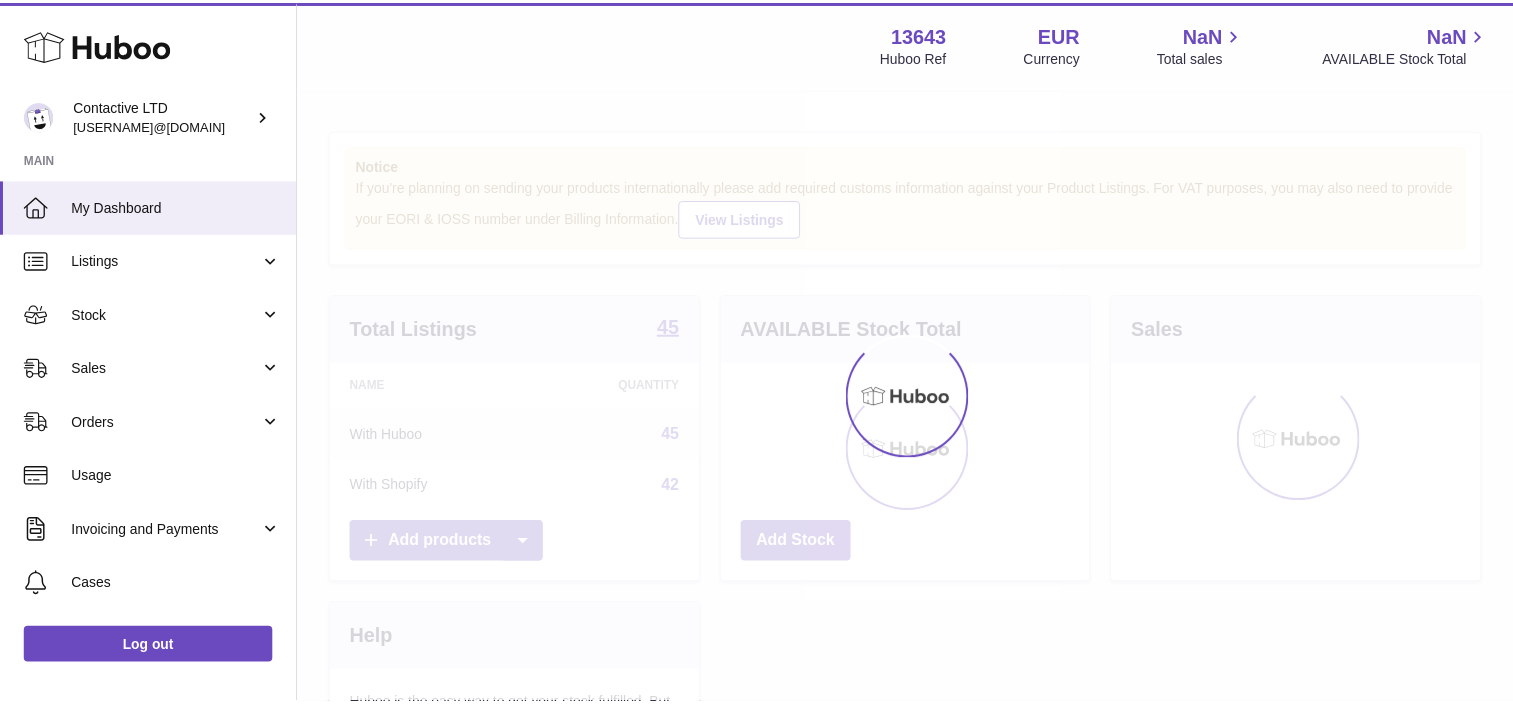 scroll, scrollTop: 0, scrollLeft: 0, axis: both 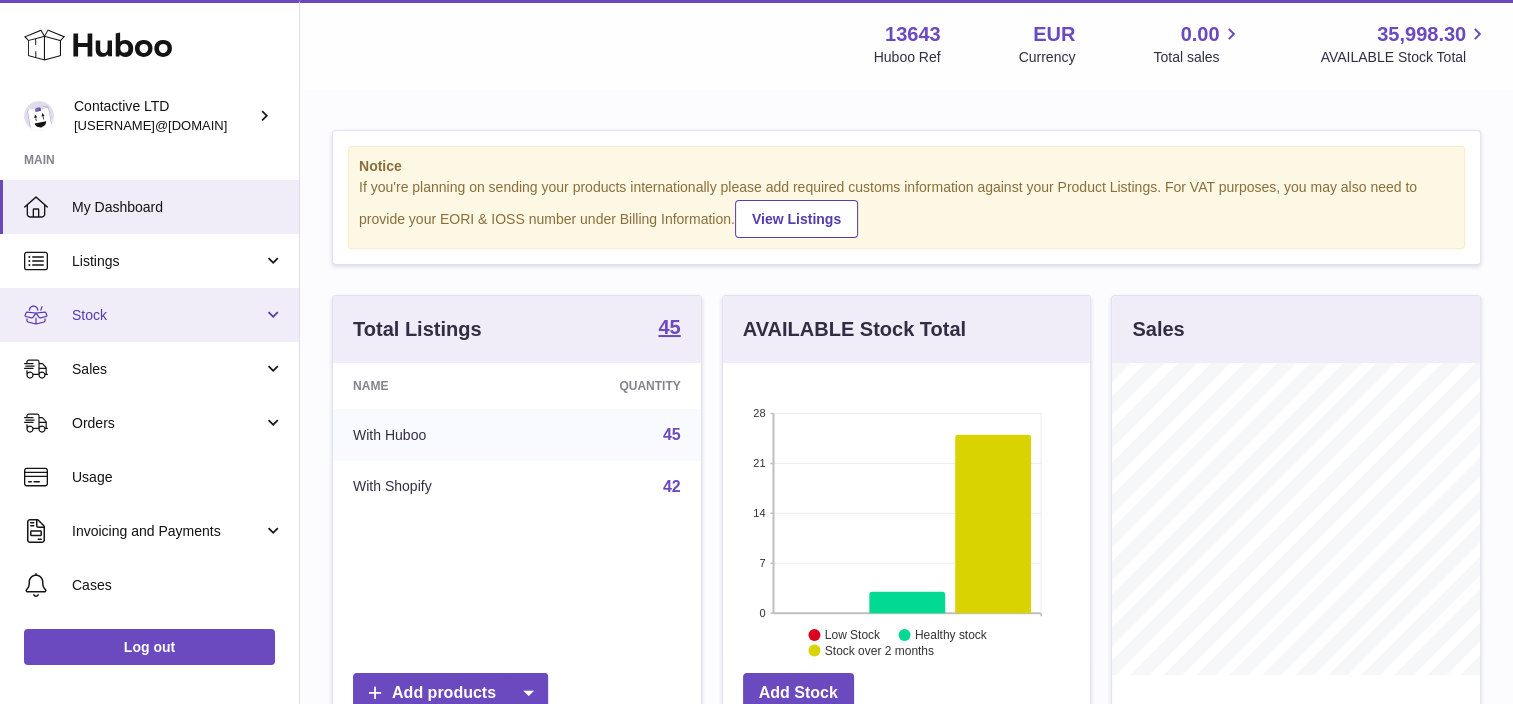 click on "Stock" at bounding box center [167, 315] 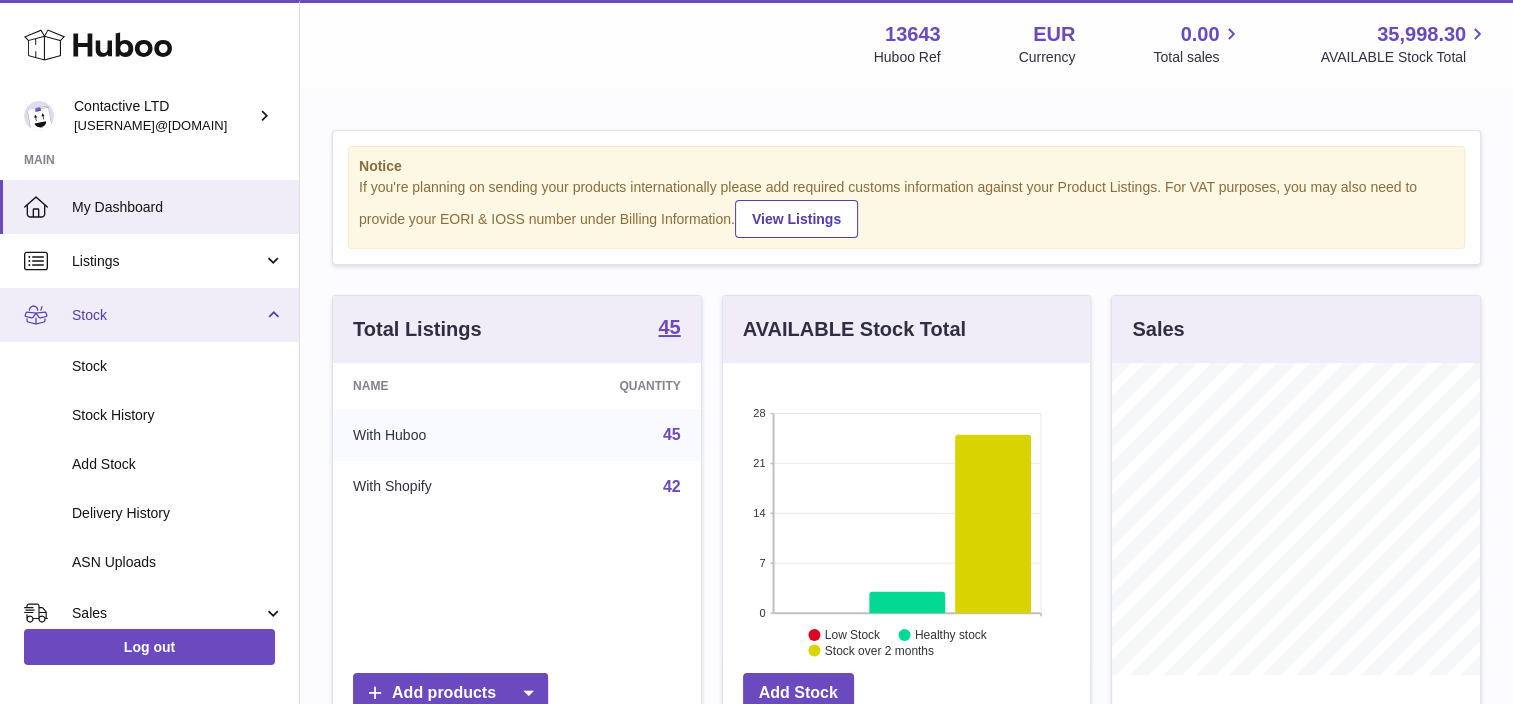 click on "Stock" at bounding box center [167, 315] 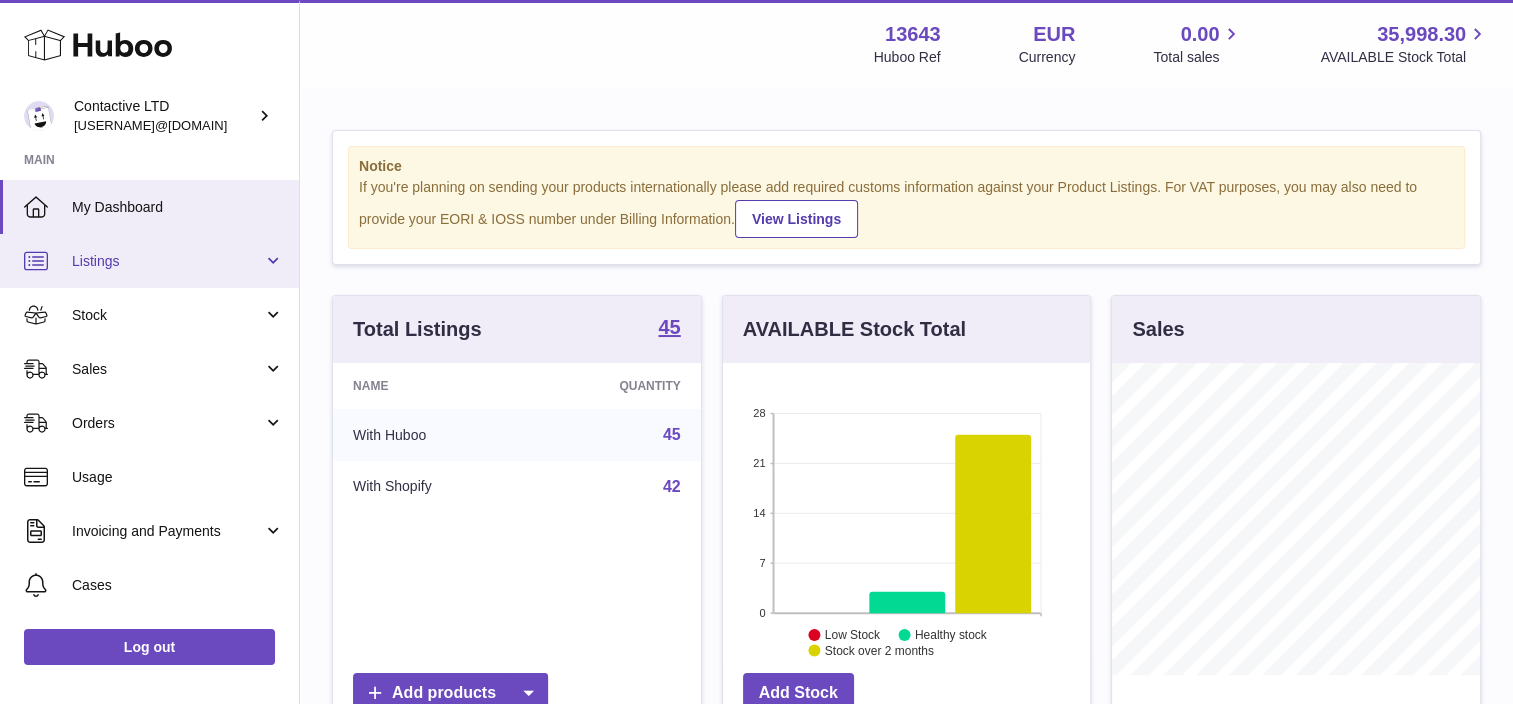 click on "Listings" at bounding box center (167, 261) 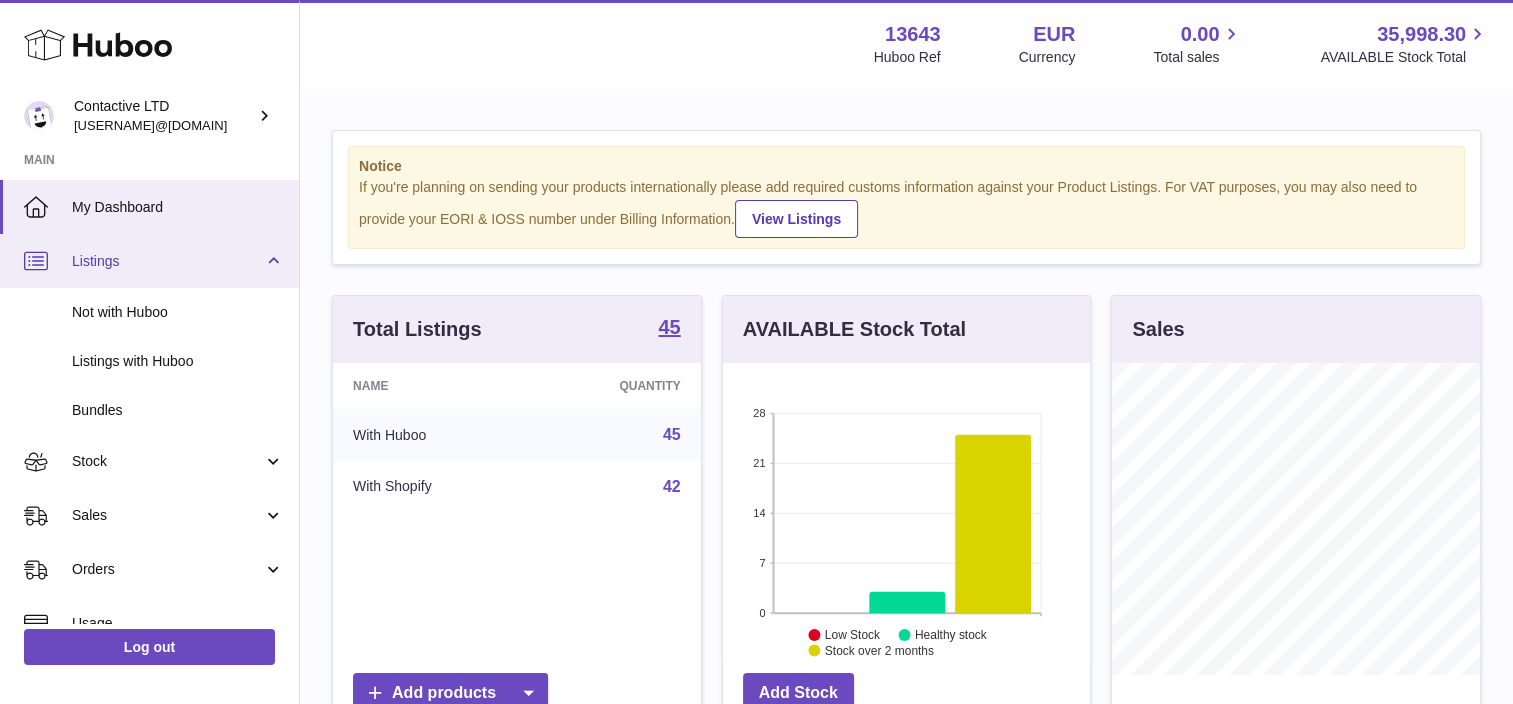 click on "Listings" at bounding box center (167, 261) 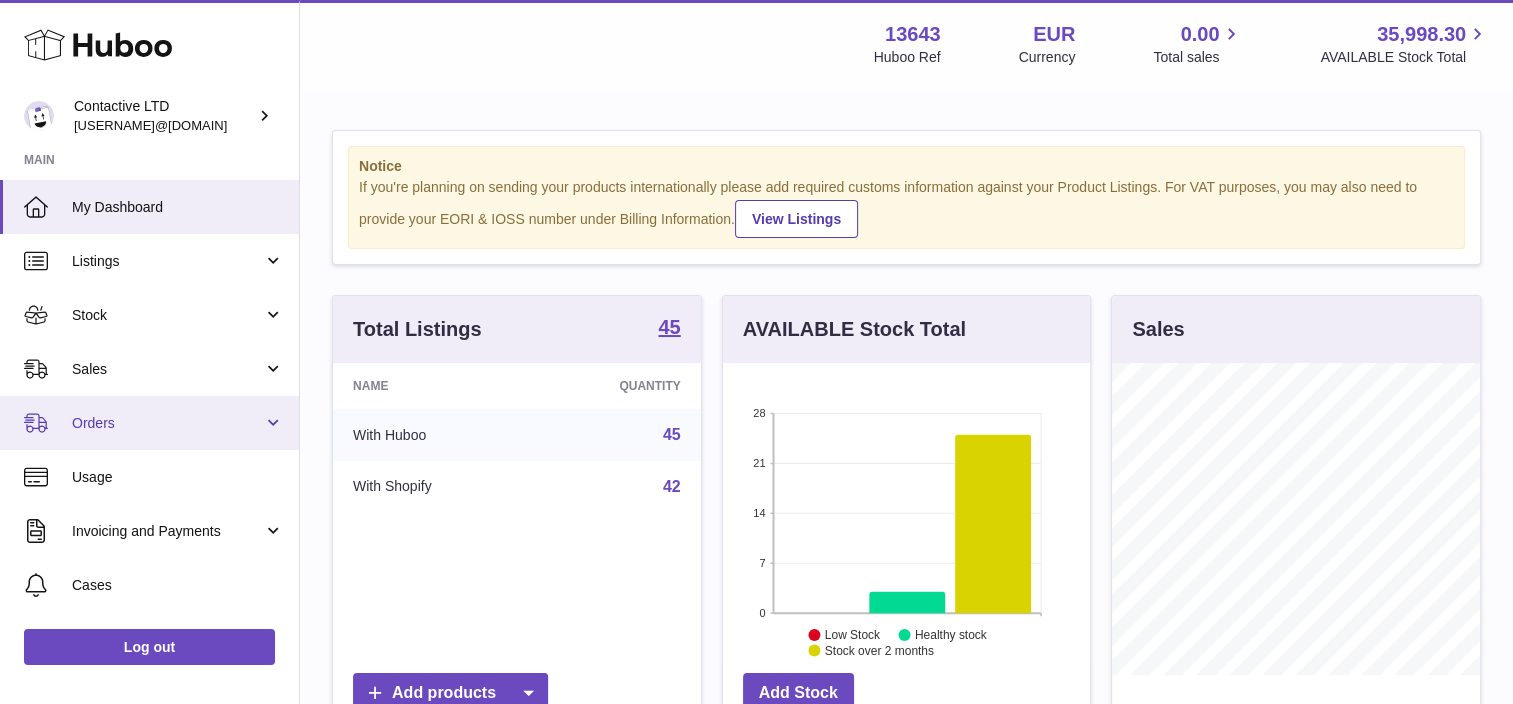 click on "Orders" at bounding box center (149, 423) 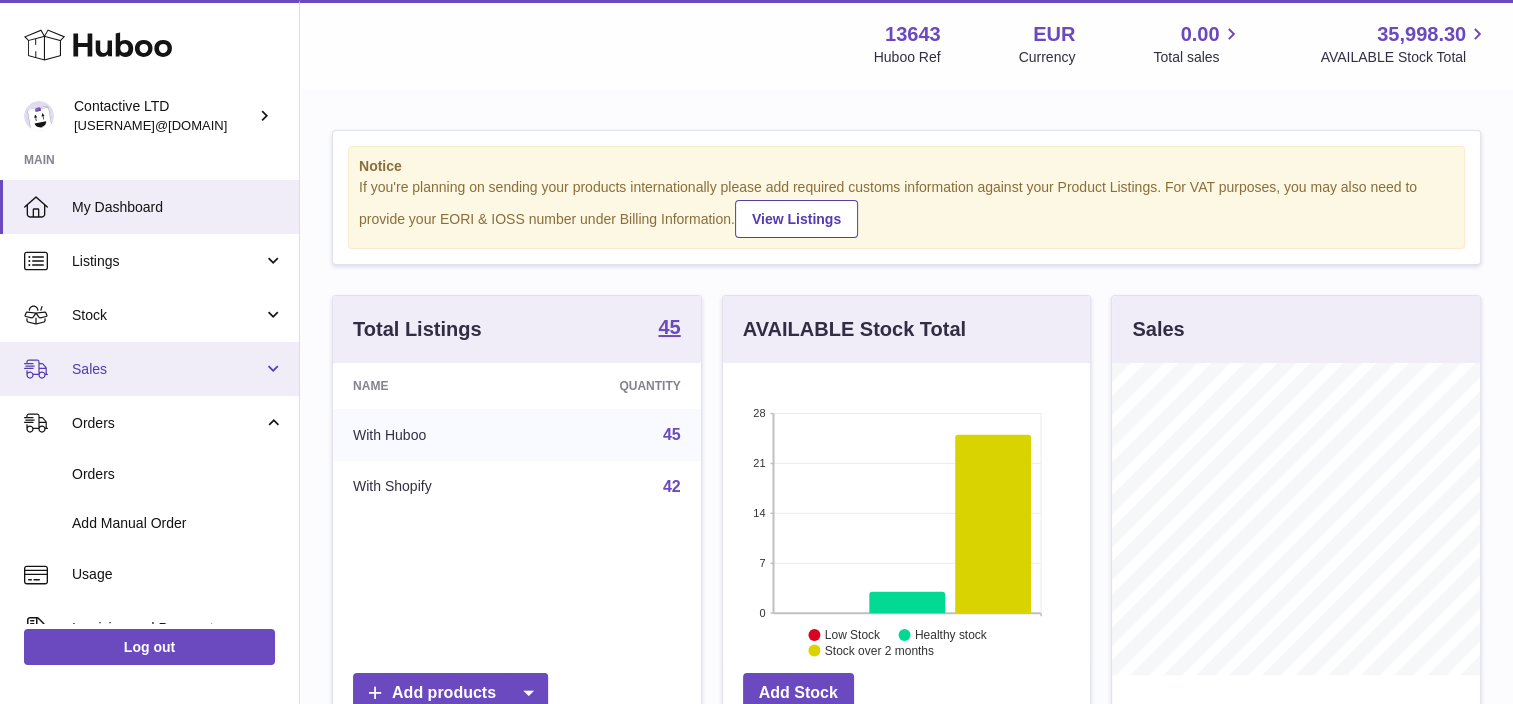click on "Sales" at bounding box center [167, 369] 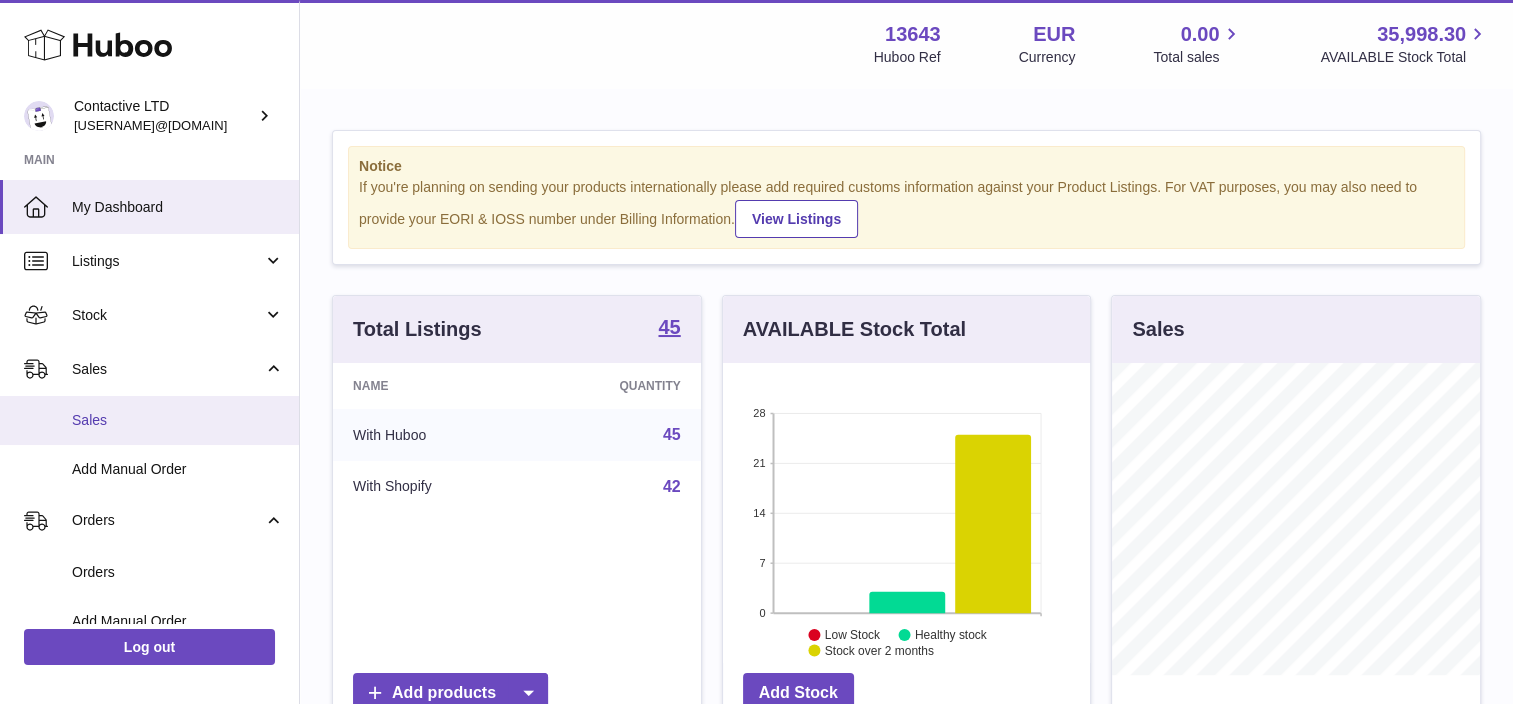 click on "Sales" at bounding box center (178, 420) 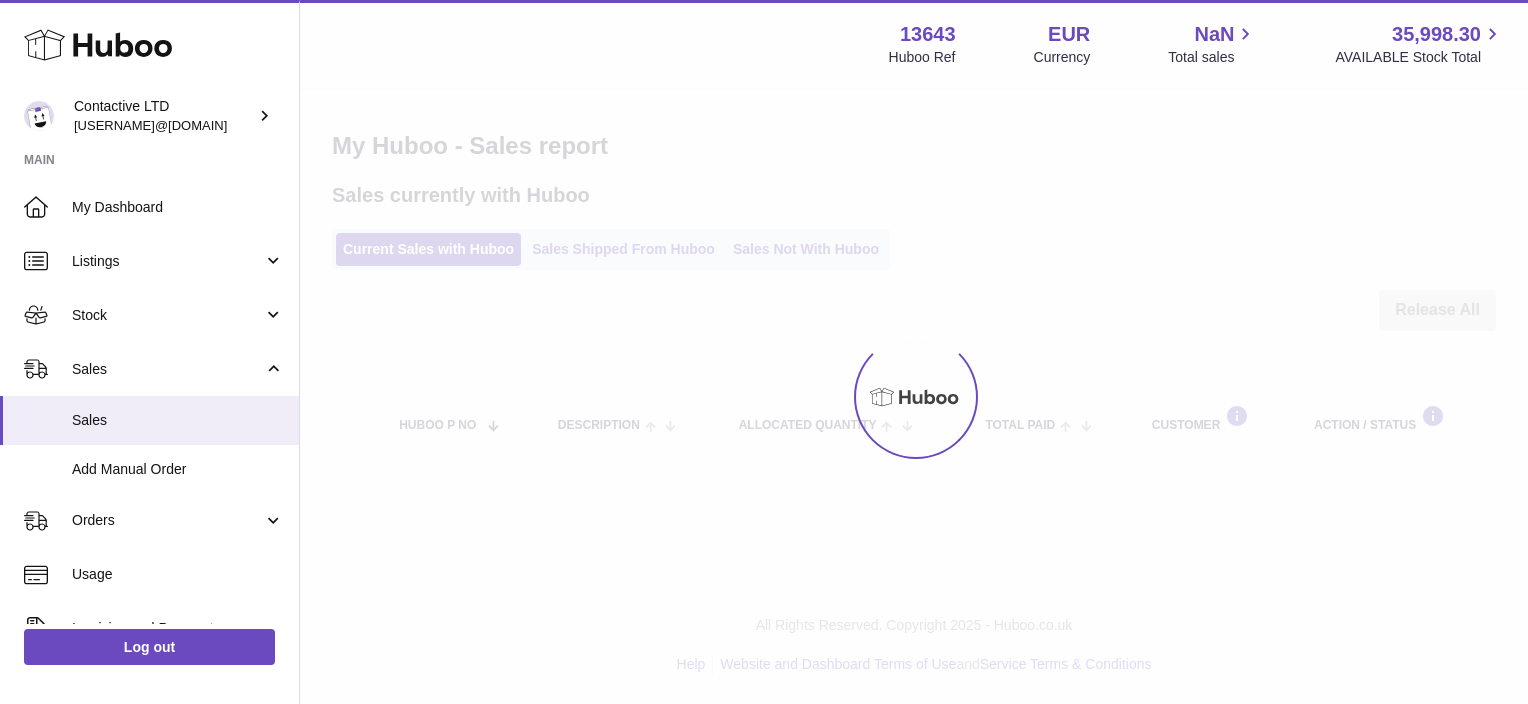 scroll, scrollTop: 0, scrollLeft: 0, axis: both 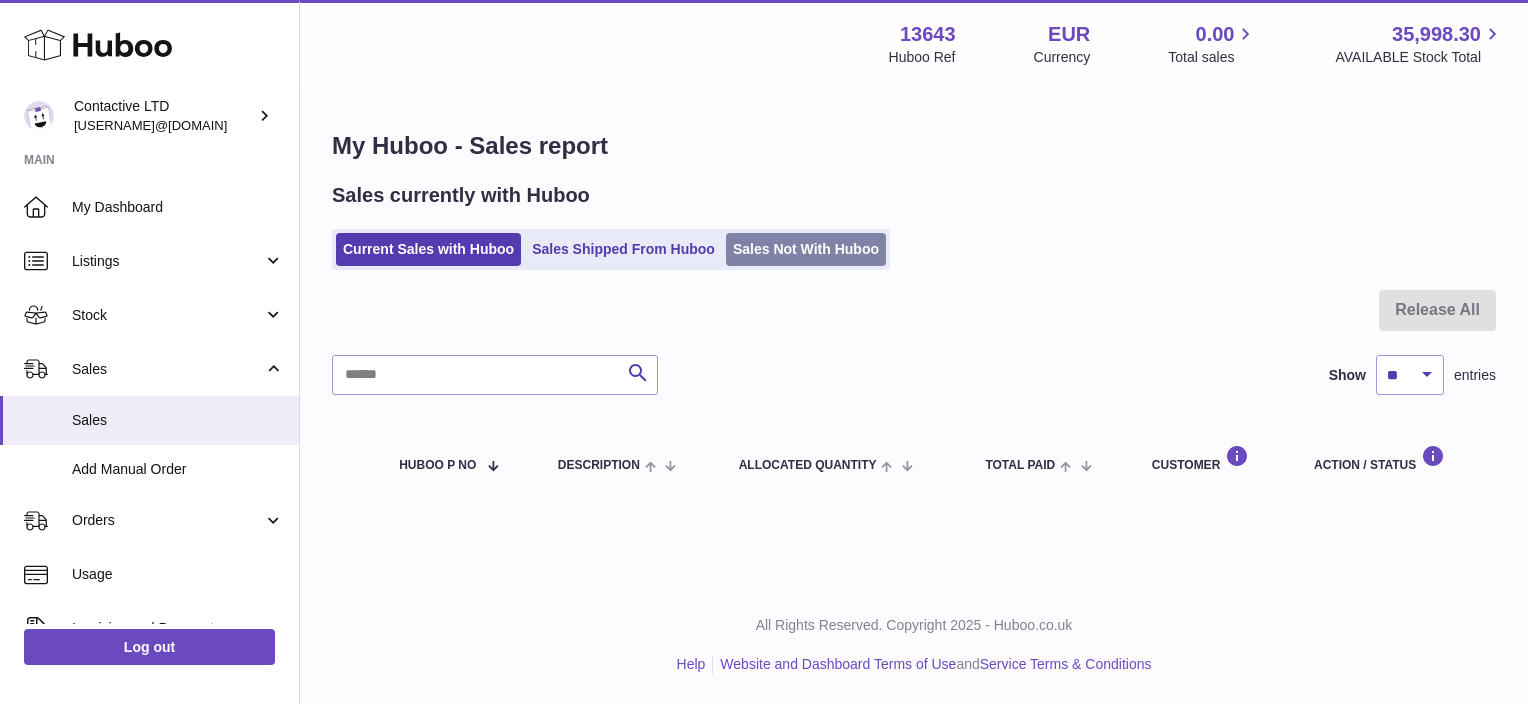 click on "Sales Not With Huboo" at bounding box center (806, 249) 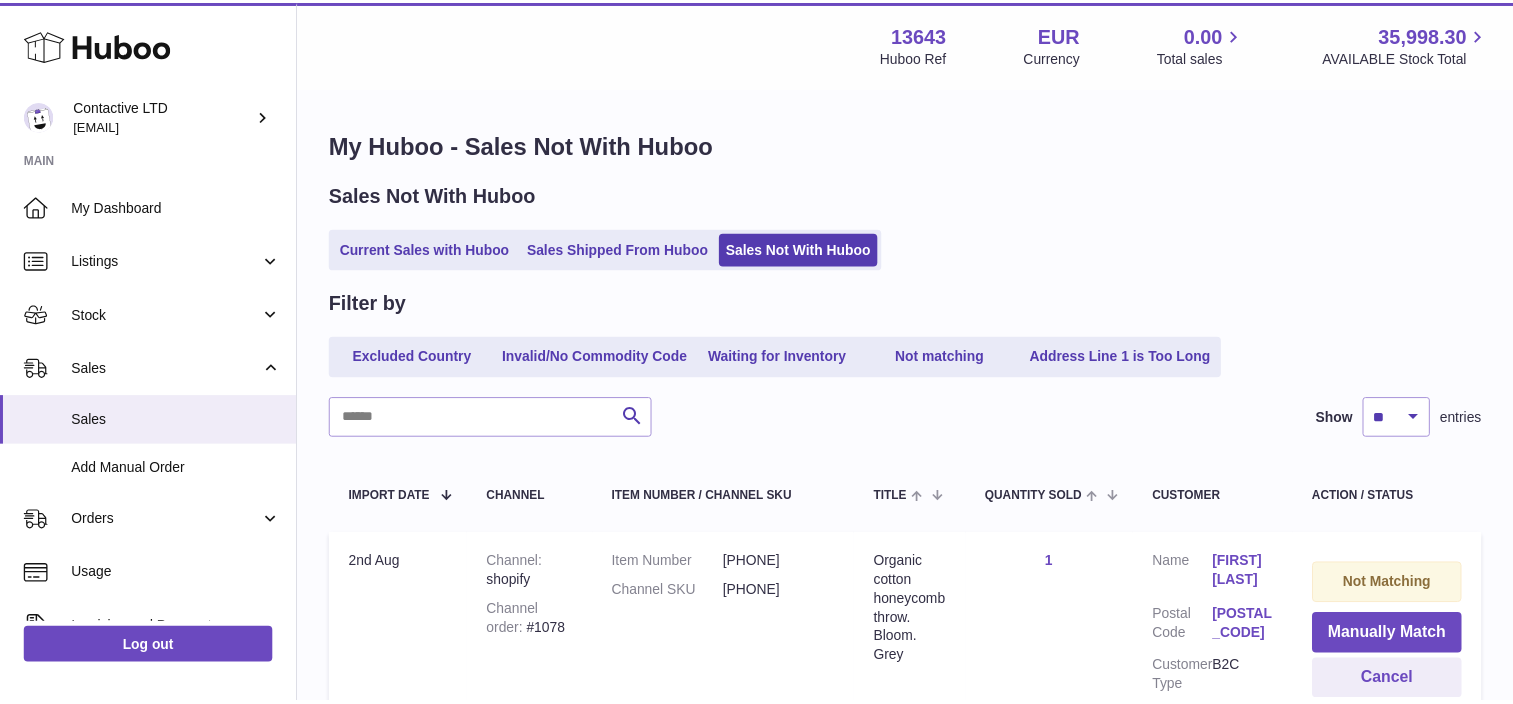 scroll, scrollTop: 0, scrollLeft: 0, axis: both 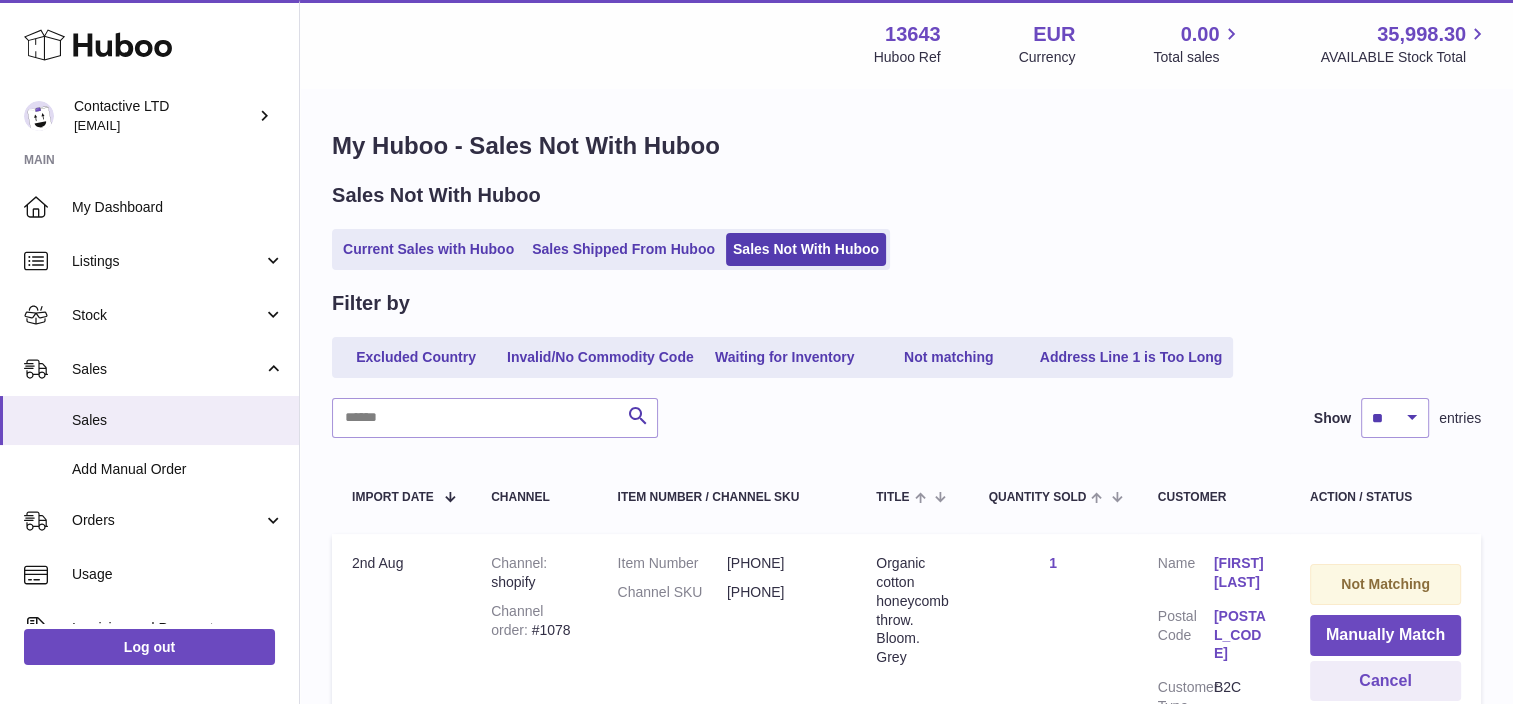 click on "Current Sales with Huboo
Sales Shipped From Huboo
Sales Not With Huboo" at bounding box center (611, 249) 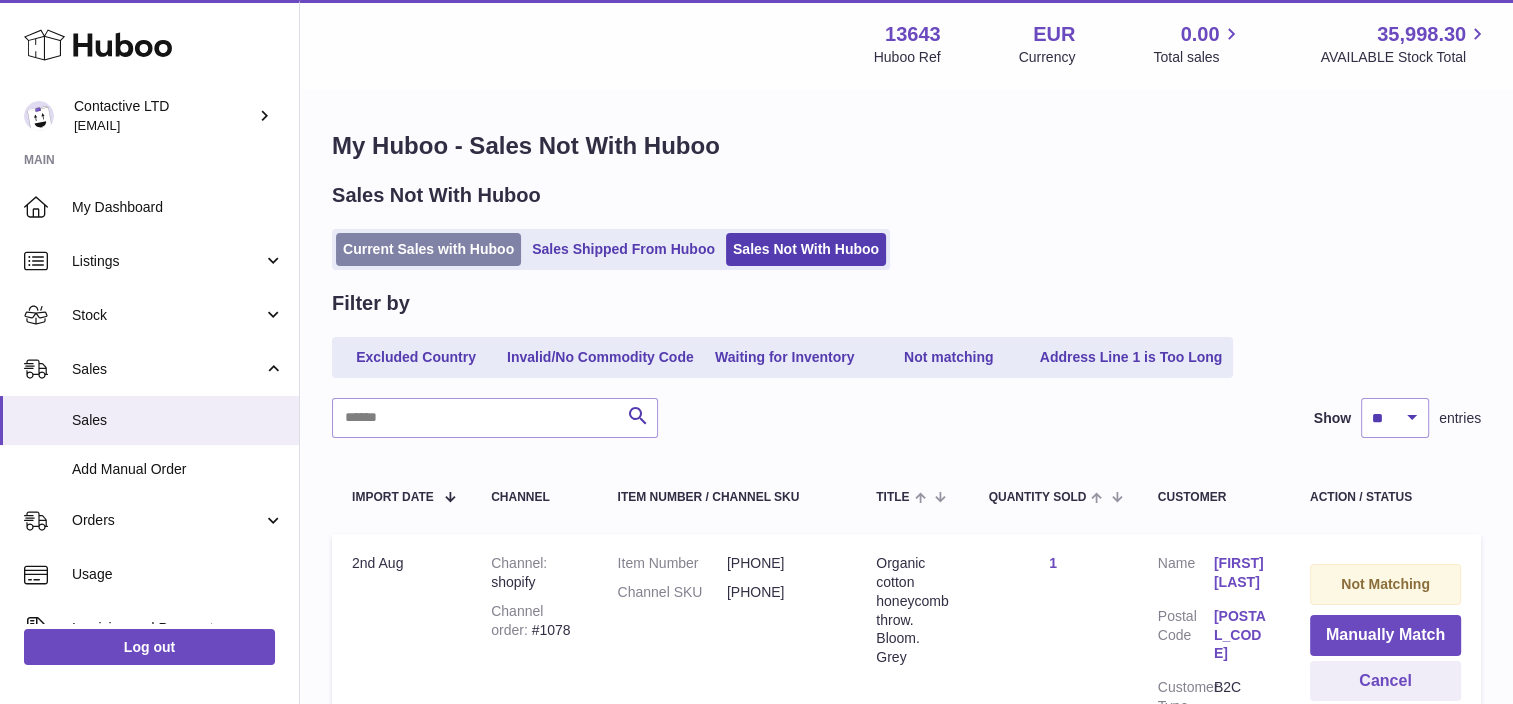 click on "Current Sales with Huboo" at bounding box center [428, 249] 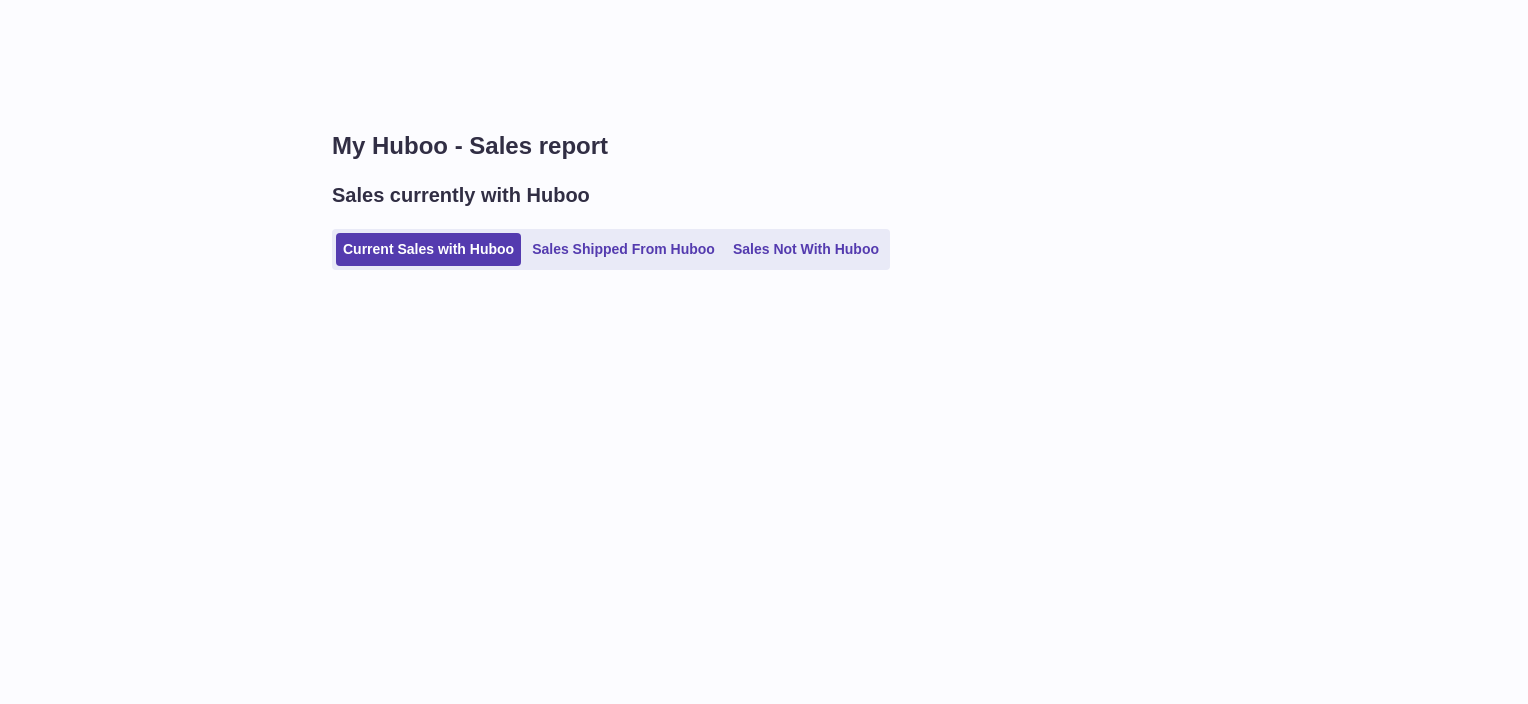 scroll, scrollTop: 0, scrollLeft: 0, axis: both 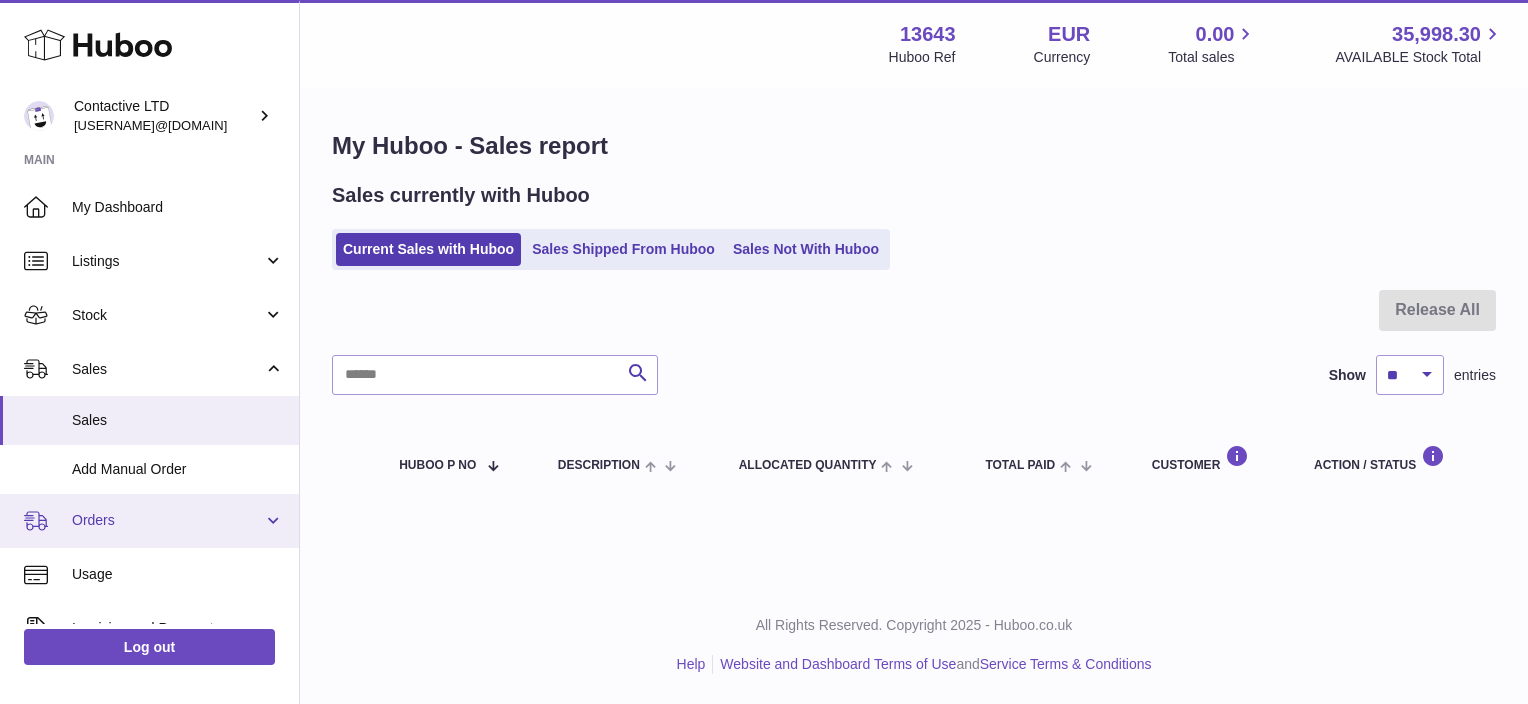 click on "Orders" at bounding box center (149, 521) 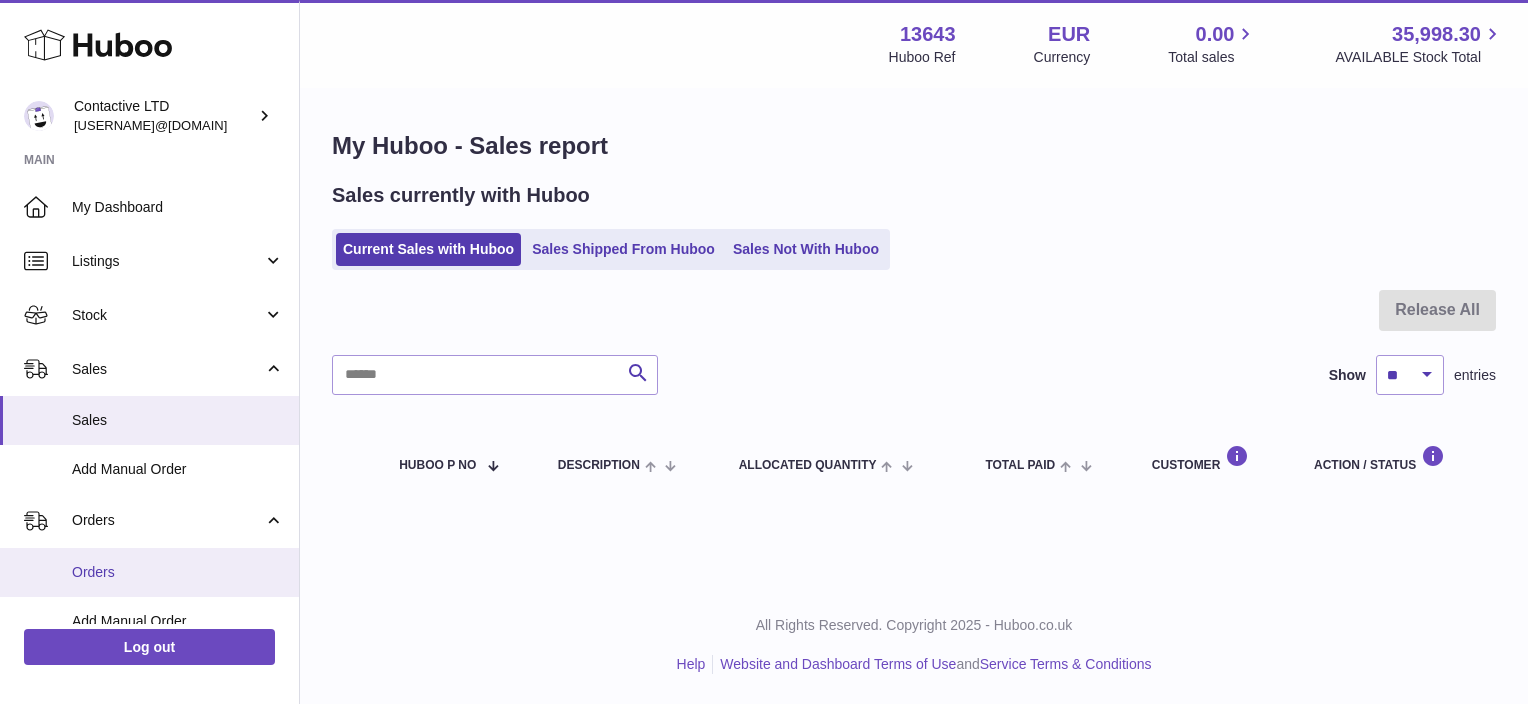 click on "Orders" at bounding box center (178, 572) 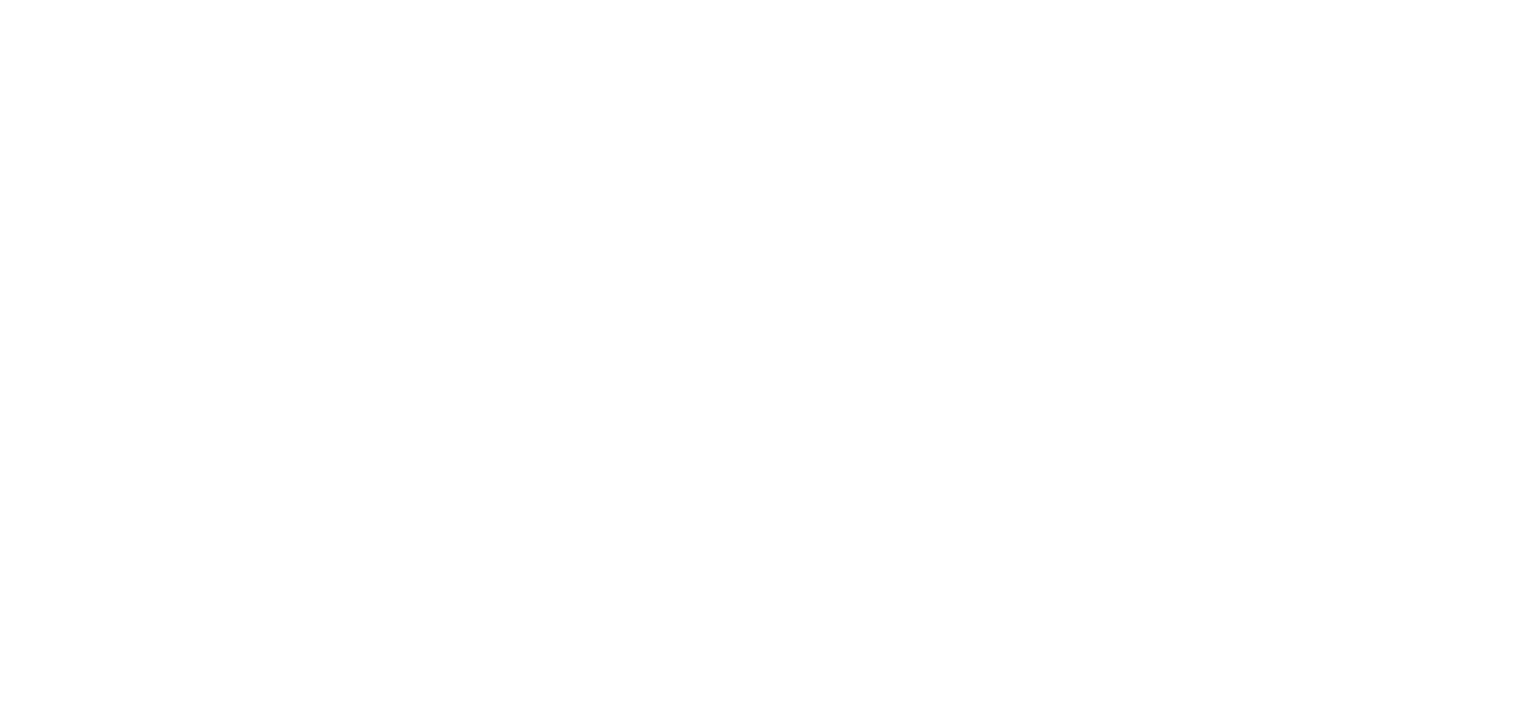 scroll, scrollTop: 0, scrollLeft: 0, axis: both 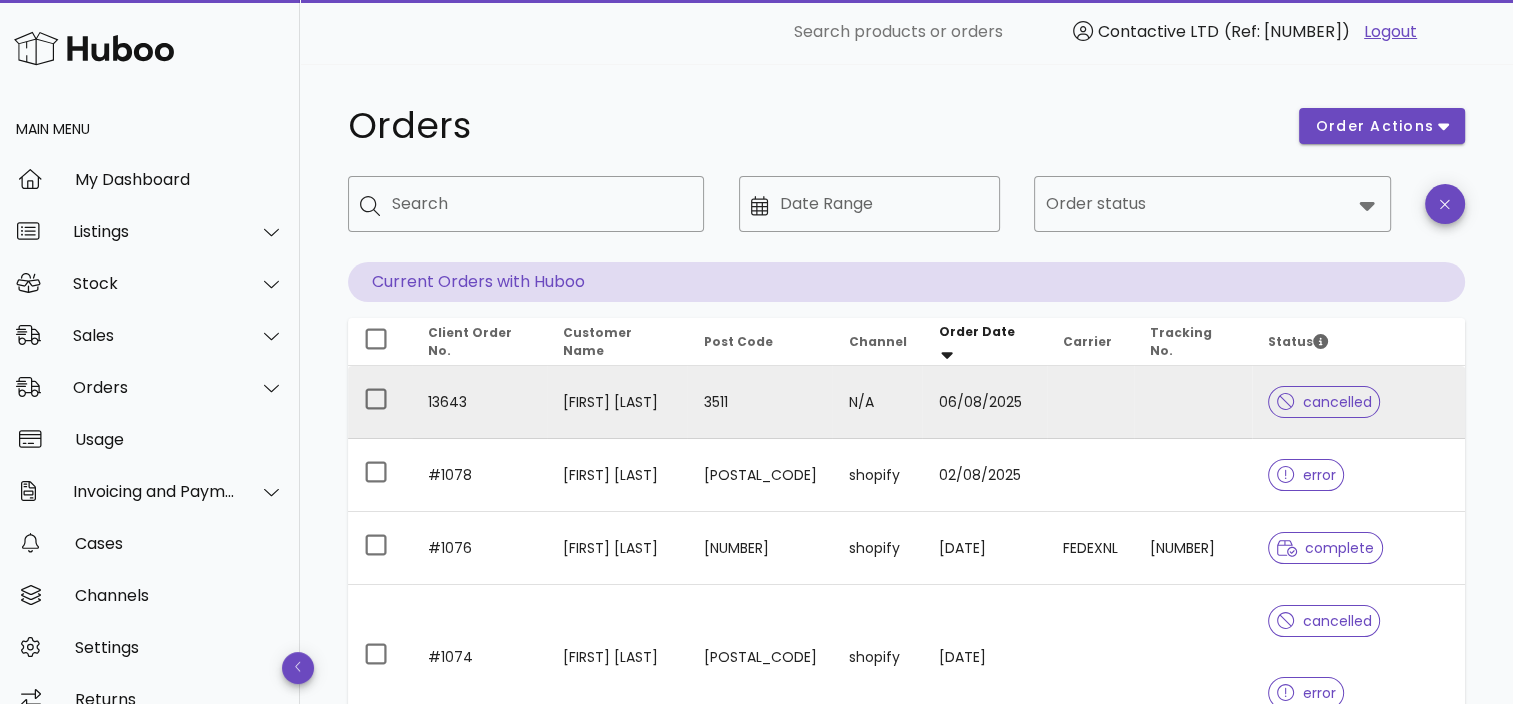 click on "[FIRST] [LAST]" at bounding box center (617, 402) 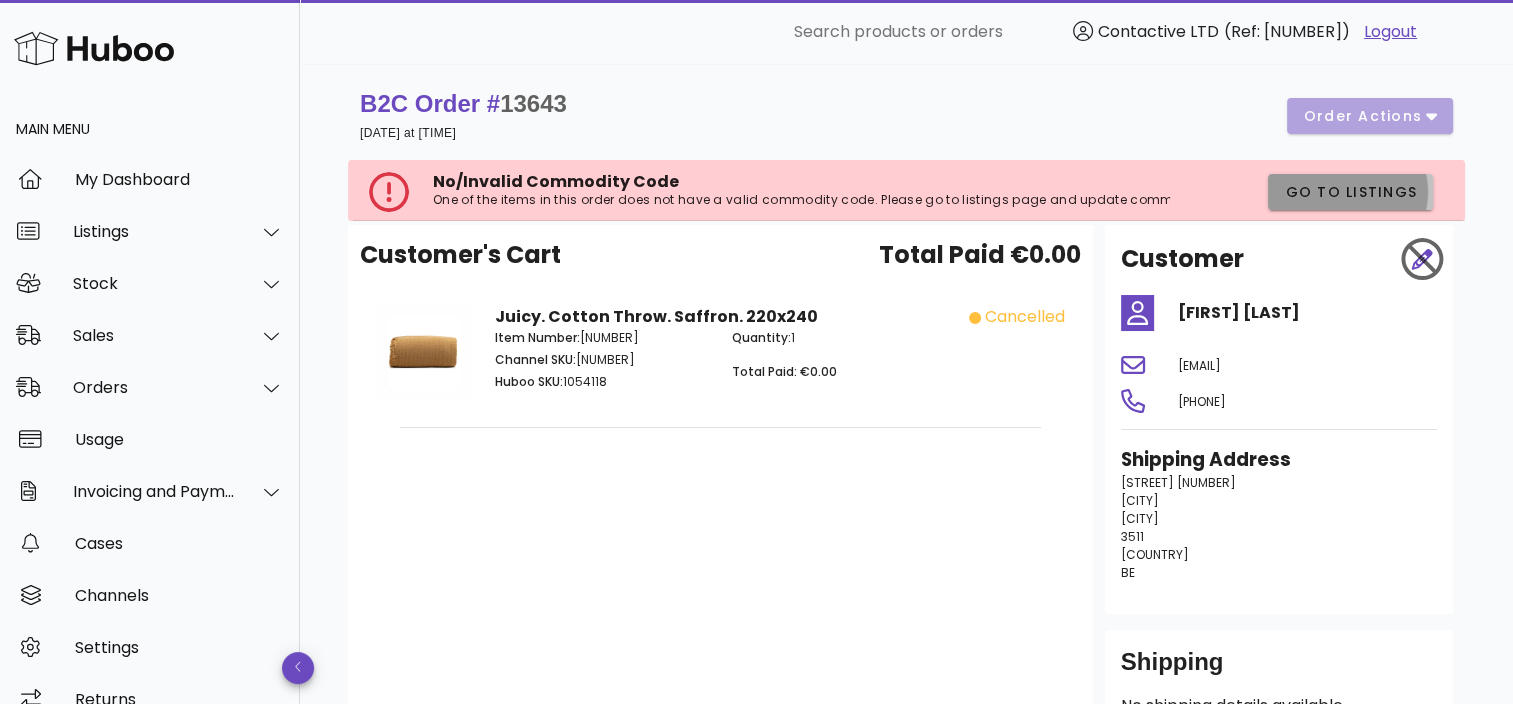 click on "Go to Listings" at bounding box center (1350, 192) 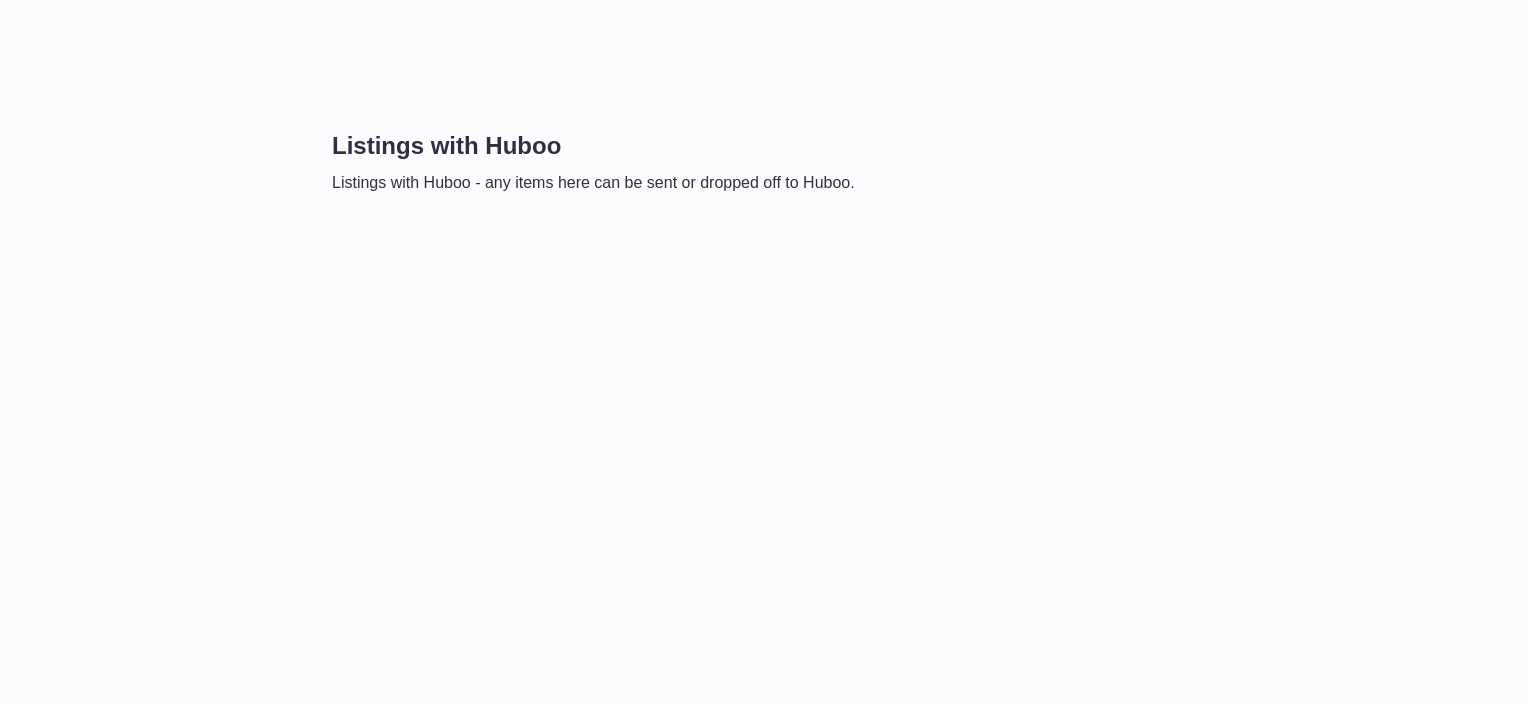 scroll, scrollTop: 0, scrollLeft: 0, axis: both 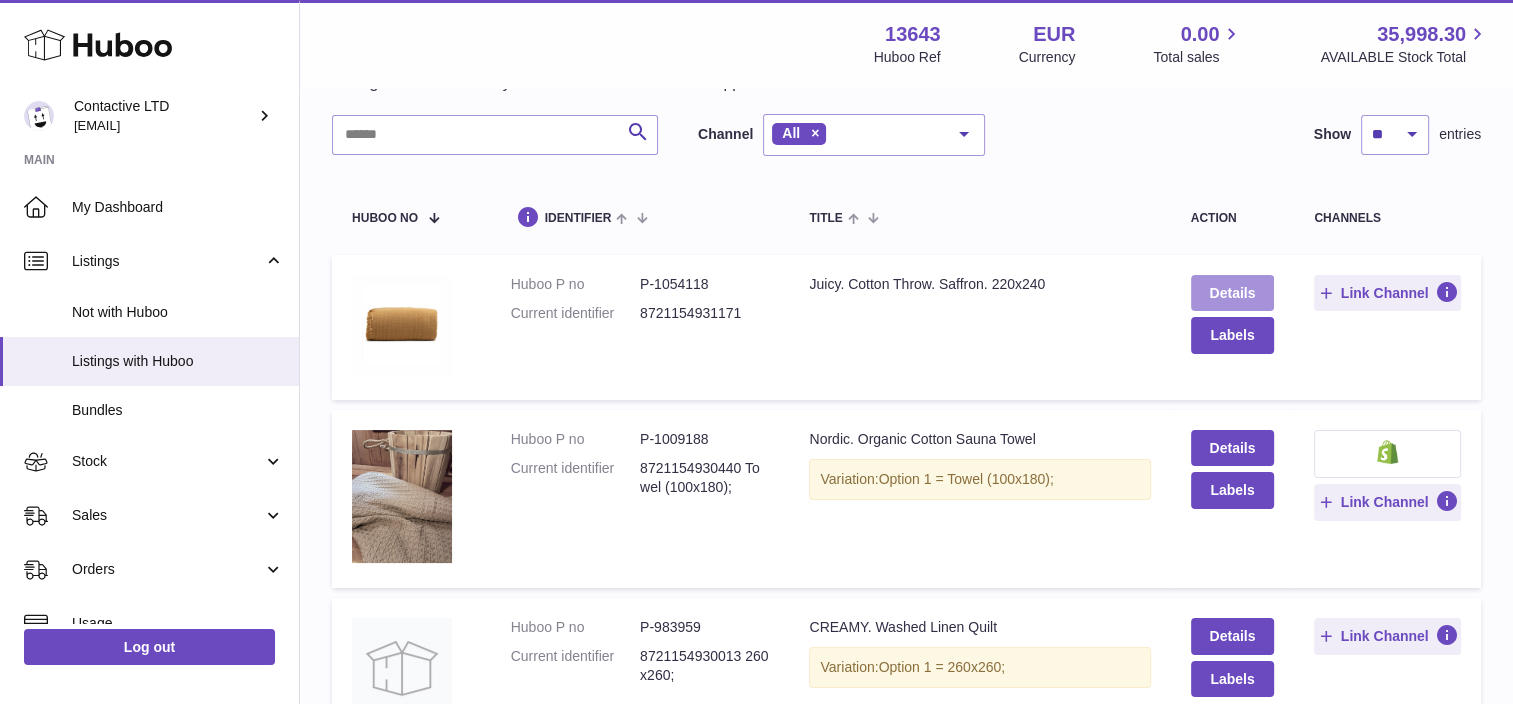 click on "Details" at bounding box center (1233, 293) 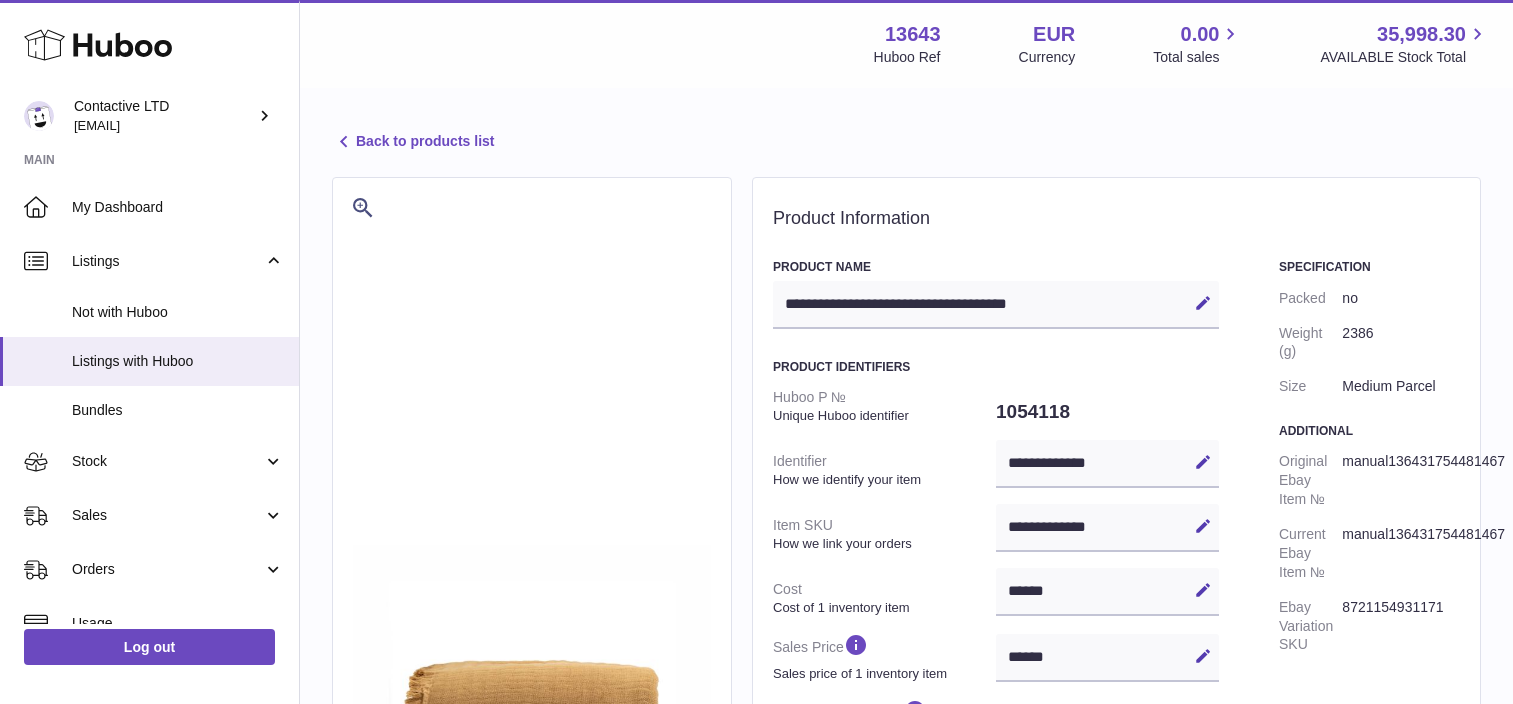 select on "***" 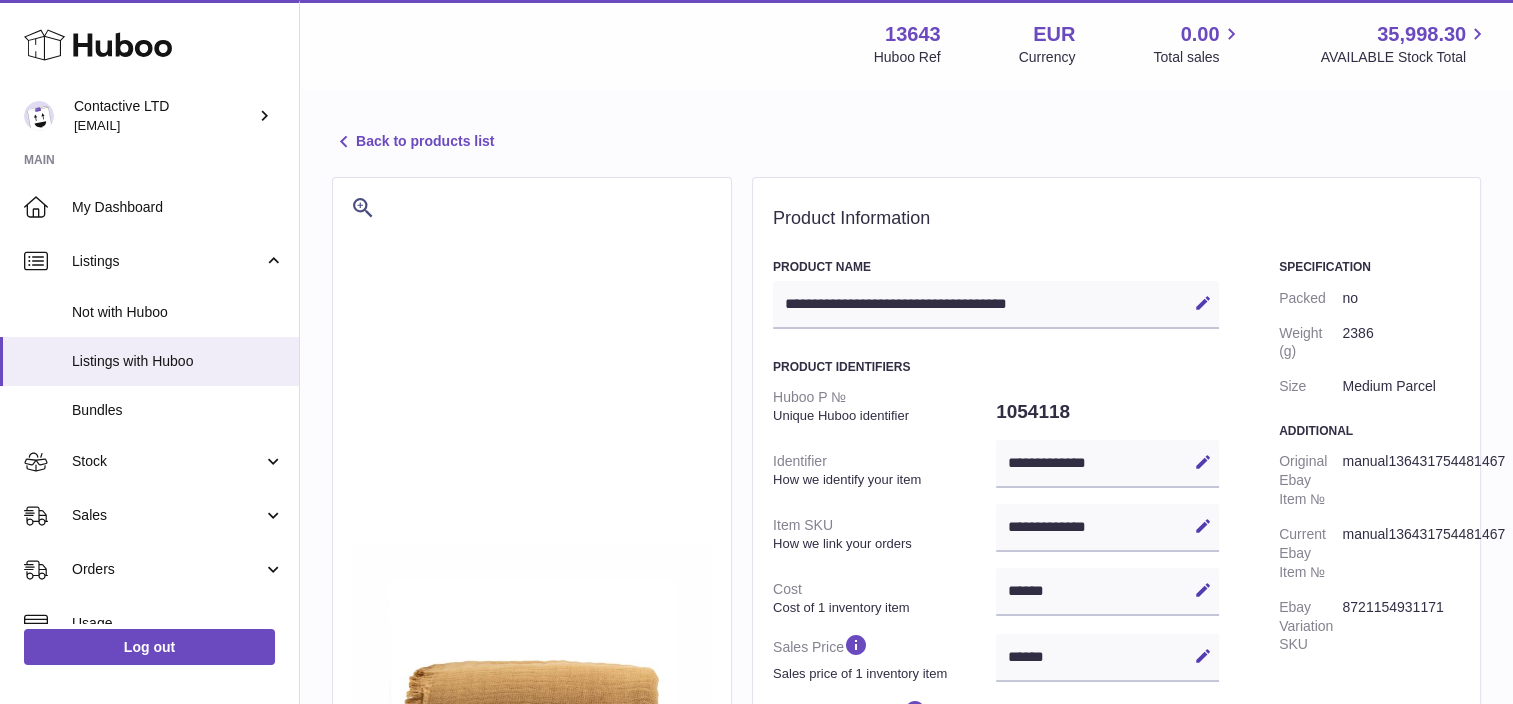 scroll, scrollTop: 0, scrollLeft: 0, axis: both 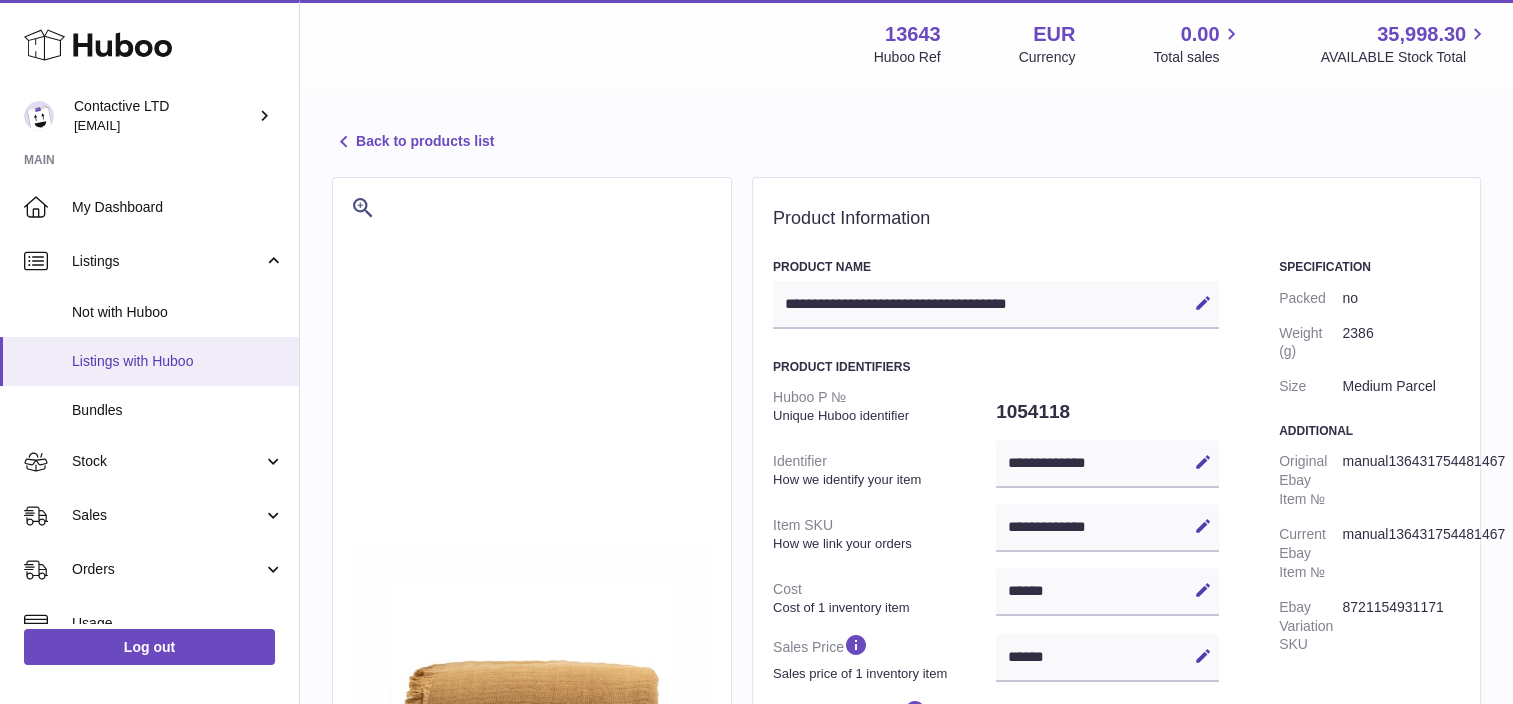 click on "Listings with Huboo" at bounding box center (178, 361) 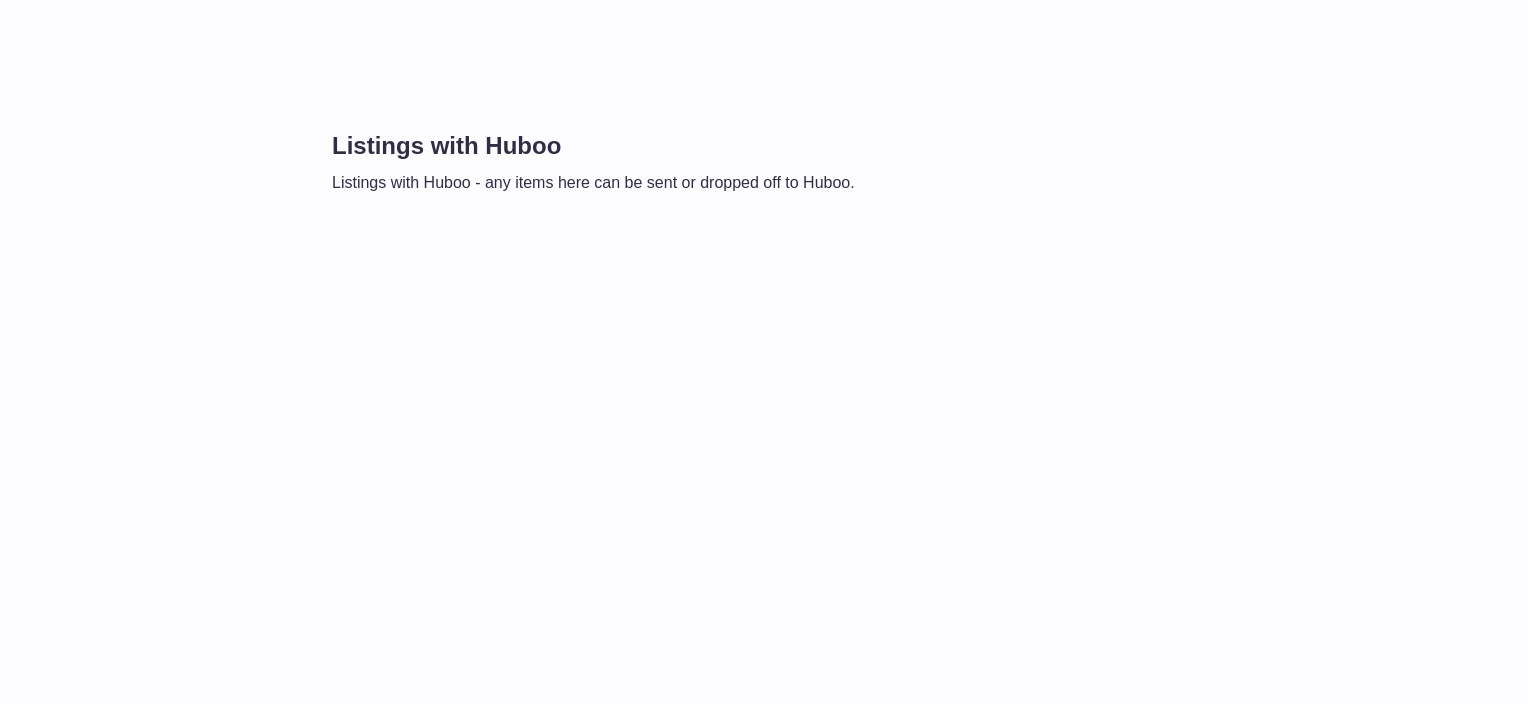scroll, scrollTop: 0, scrollLeft: 0, axis: both 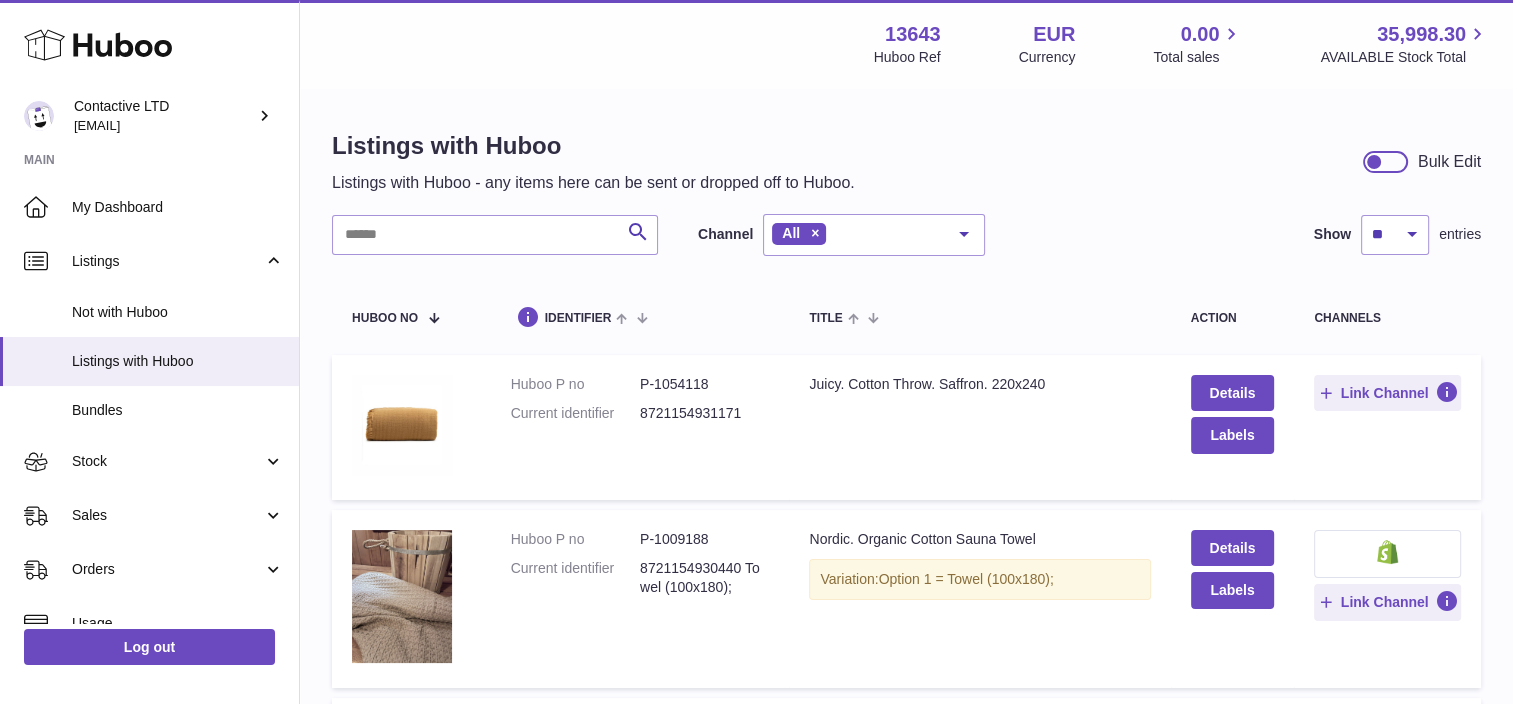 click on "Juicy. Cotton Throw. Saffron. 220x240" at bounding box center (979, 384) 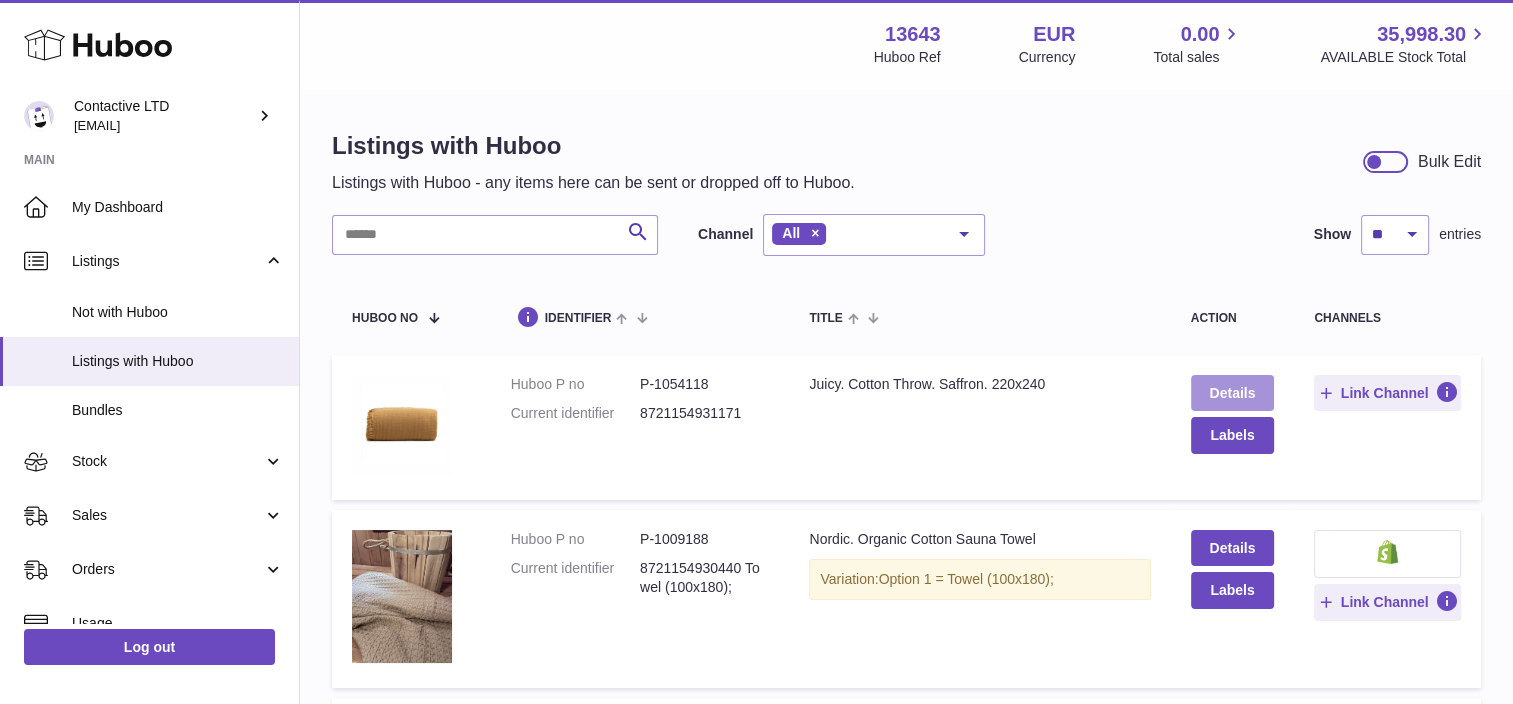 click on "Details" at bounding box center [1233, 393] 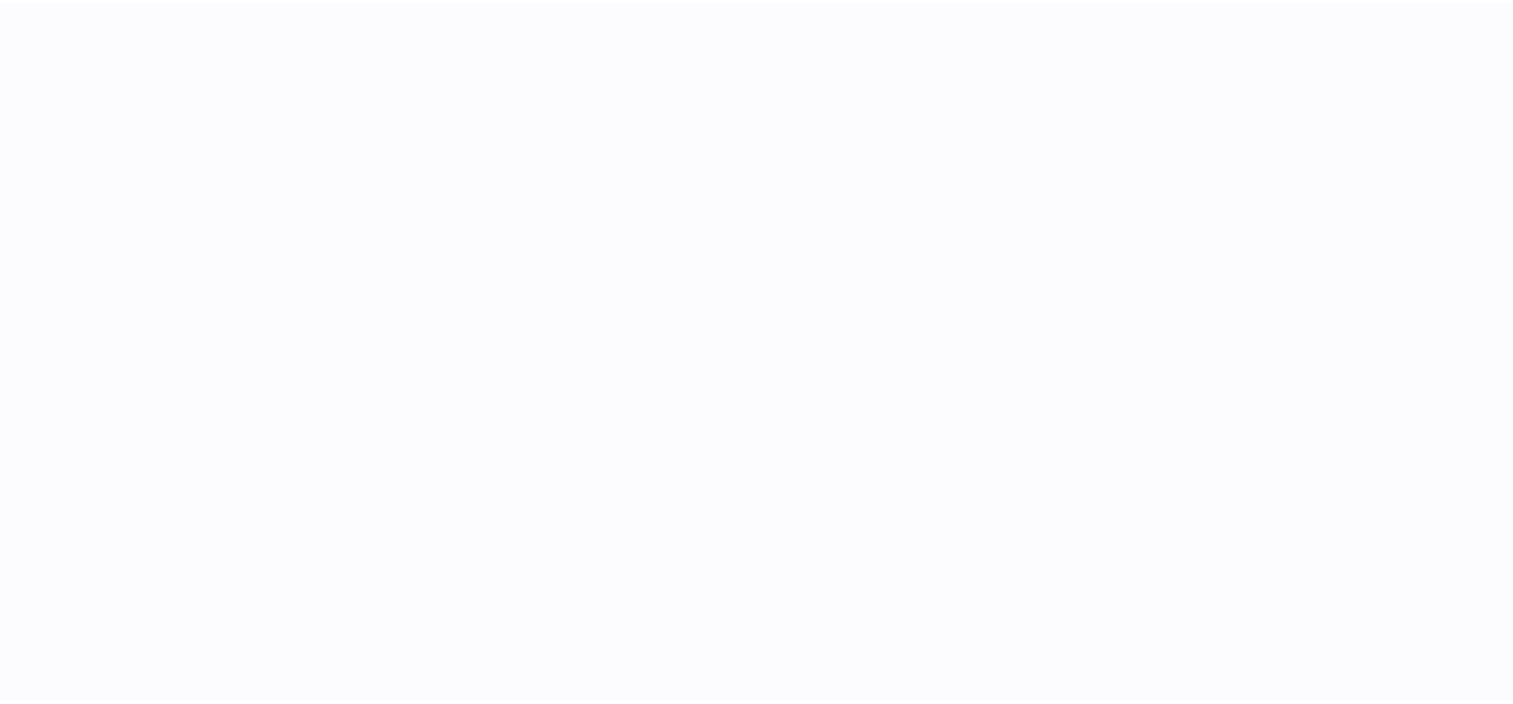 scroll, scrollTop: 0, scrollLeft: 0, axis: both 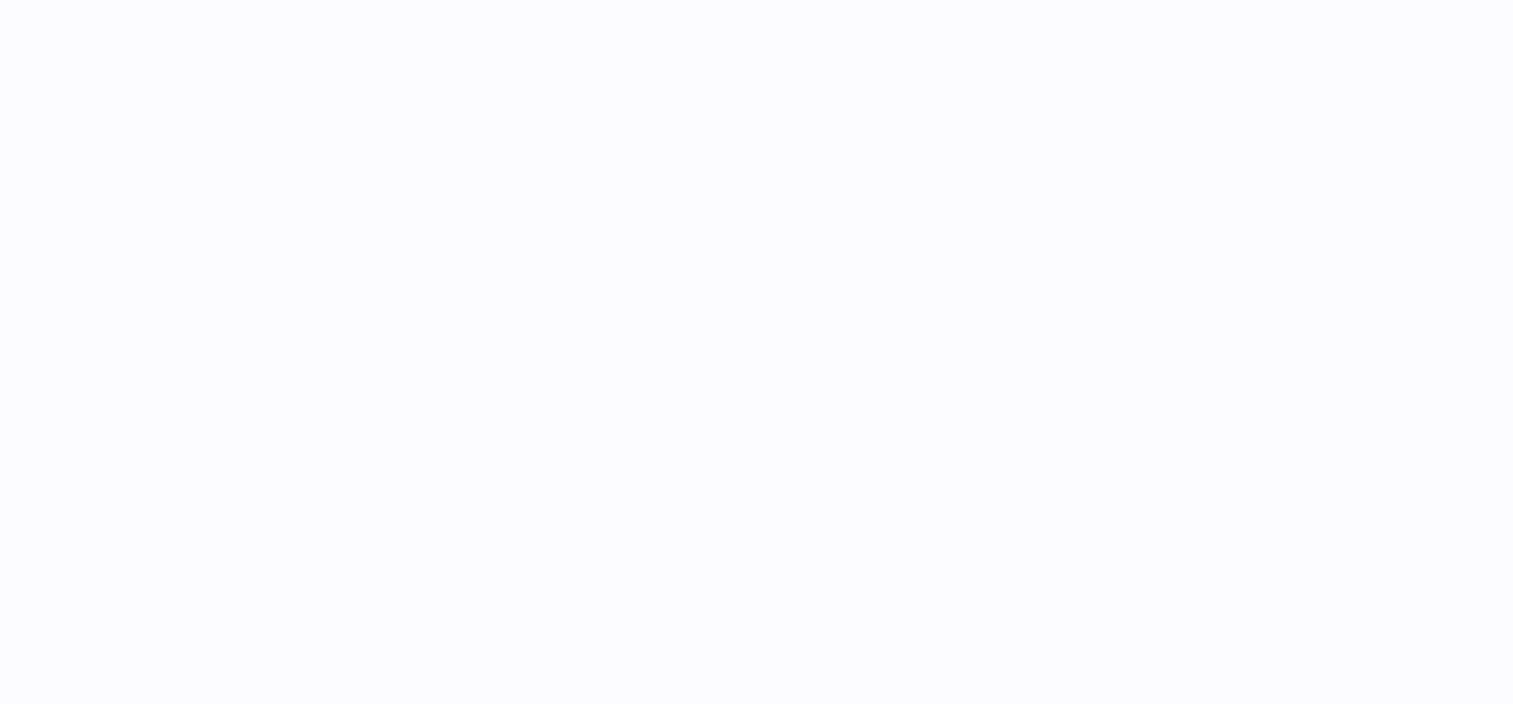 select on "***" 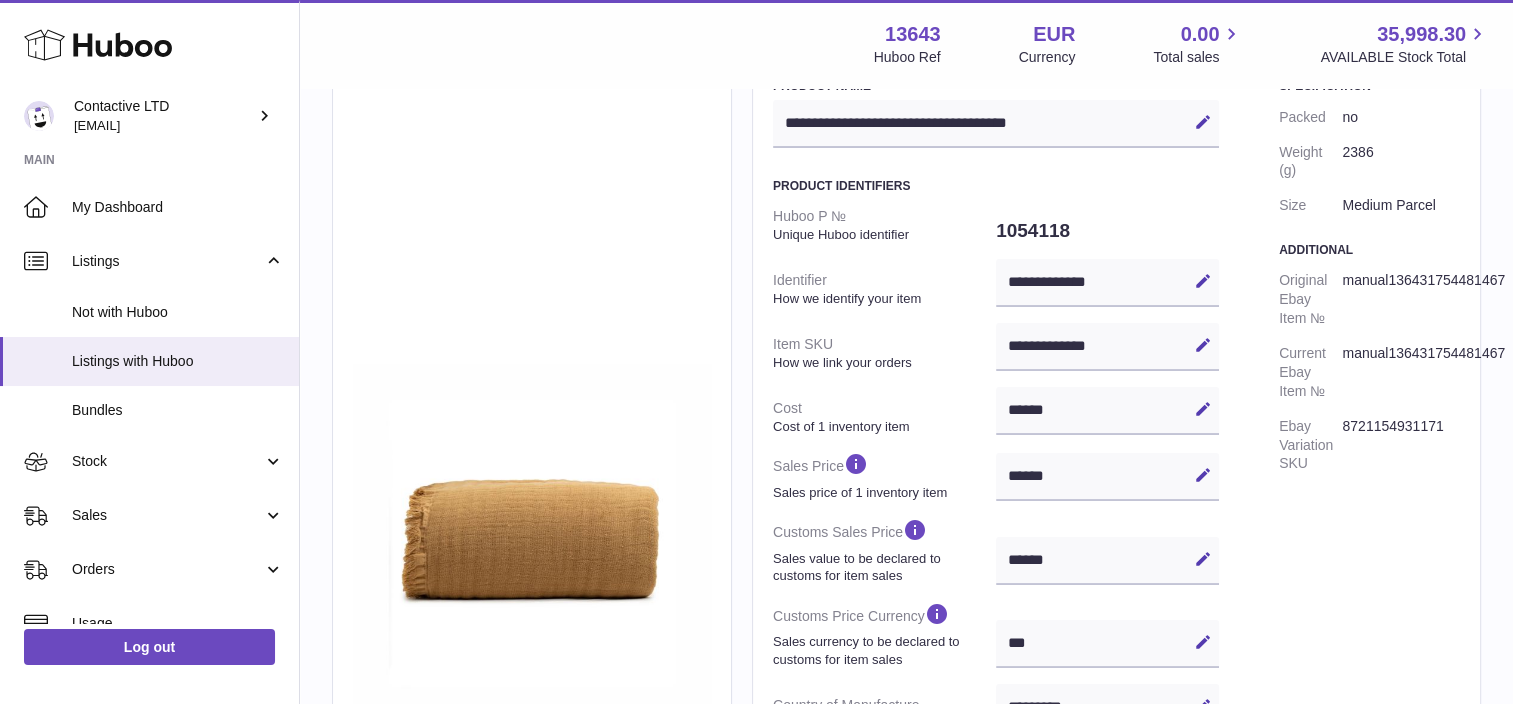 scroll, scrollTop: 0, scrollLeft: 0, axis: both 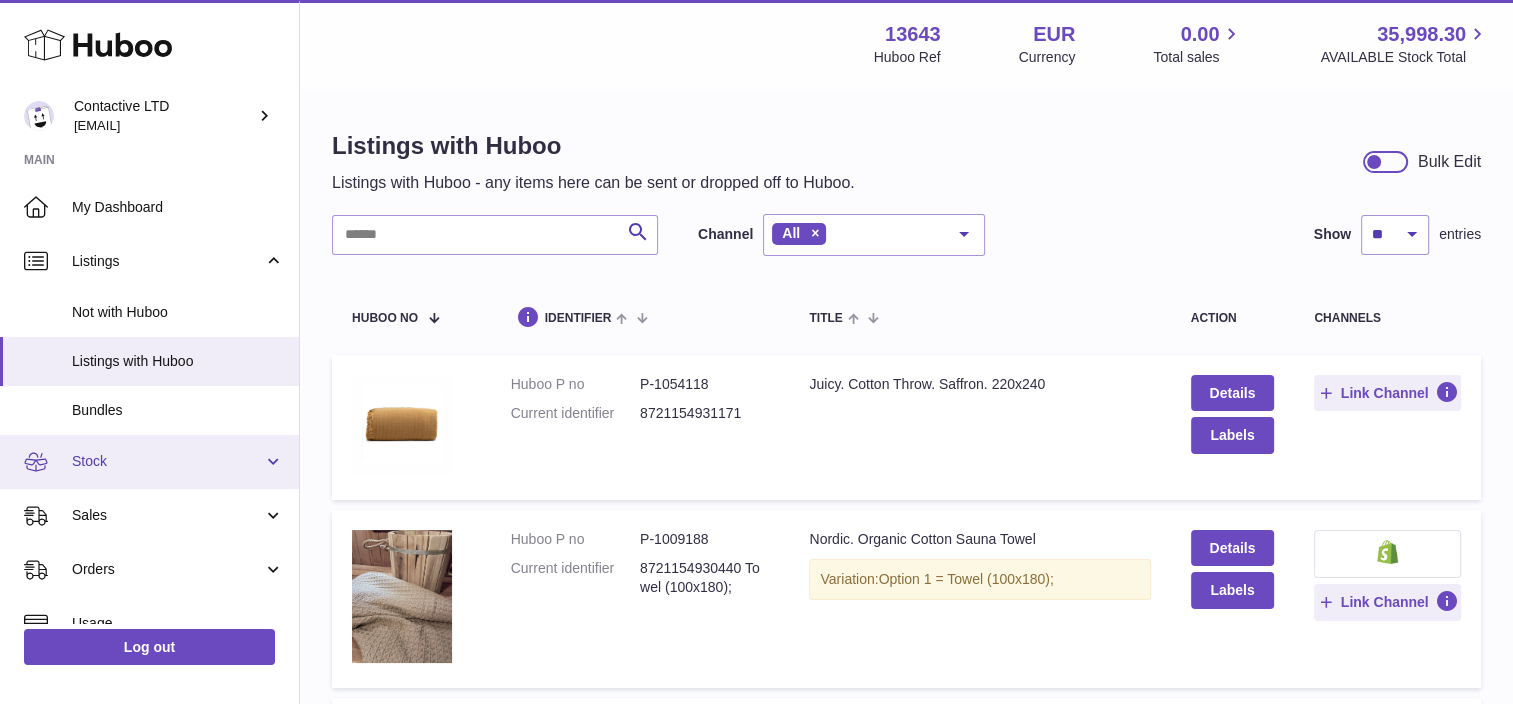 click on "Stock" at bounding box center (167, 461) 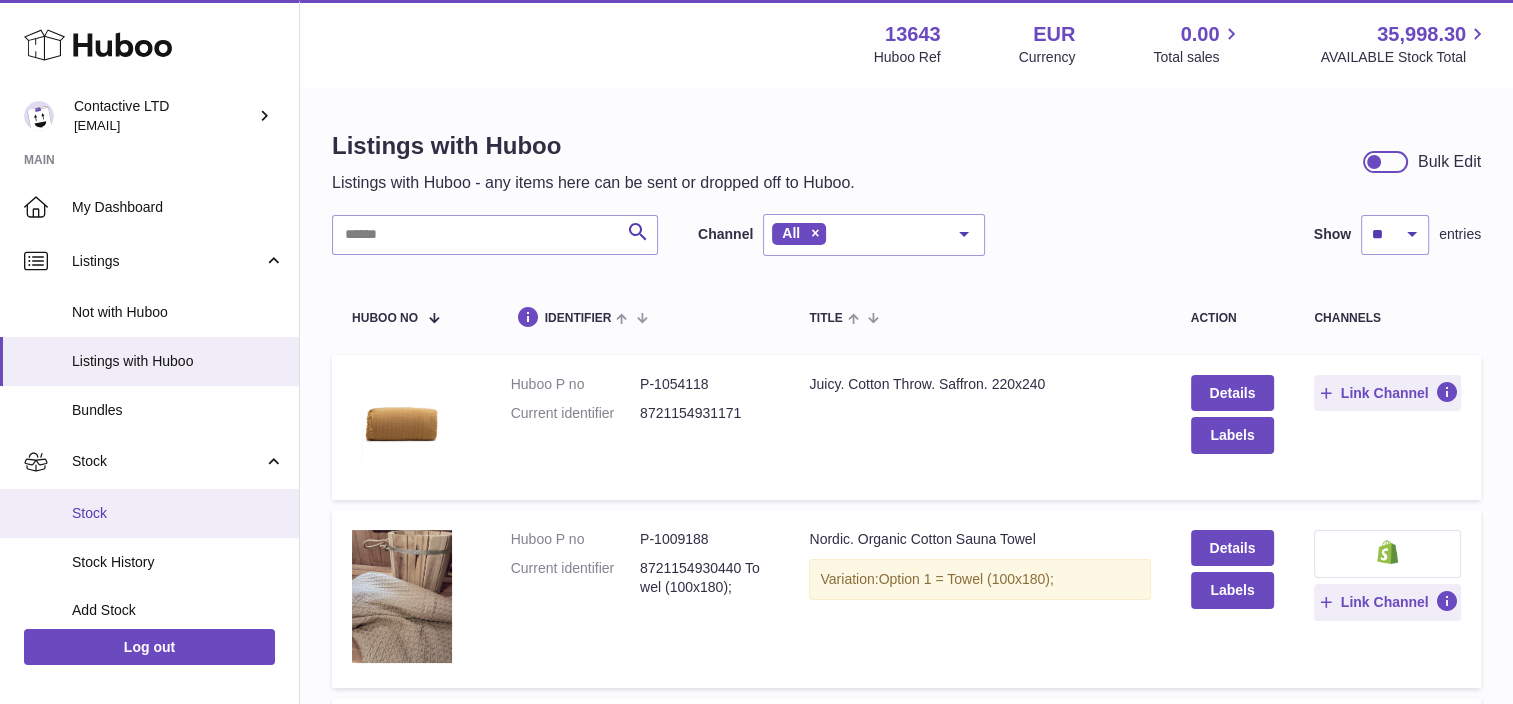 click on "Stock" at bounding box center (178, 513) 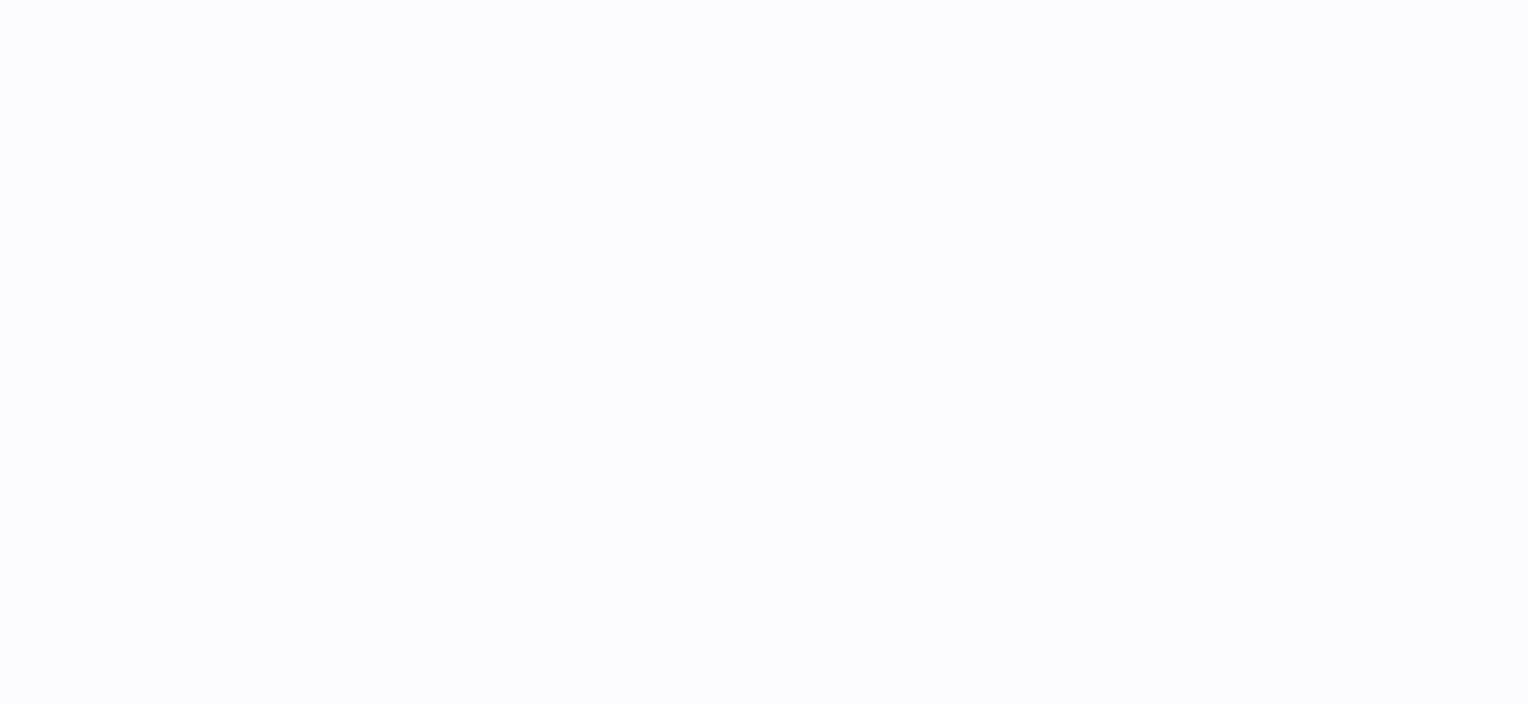scroll, scrollTop: 0, scrollLeft: 0, axis: both 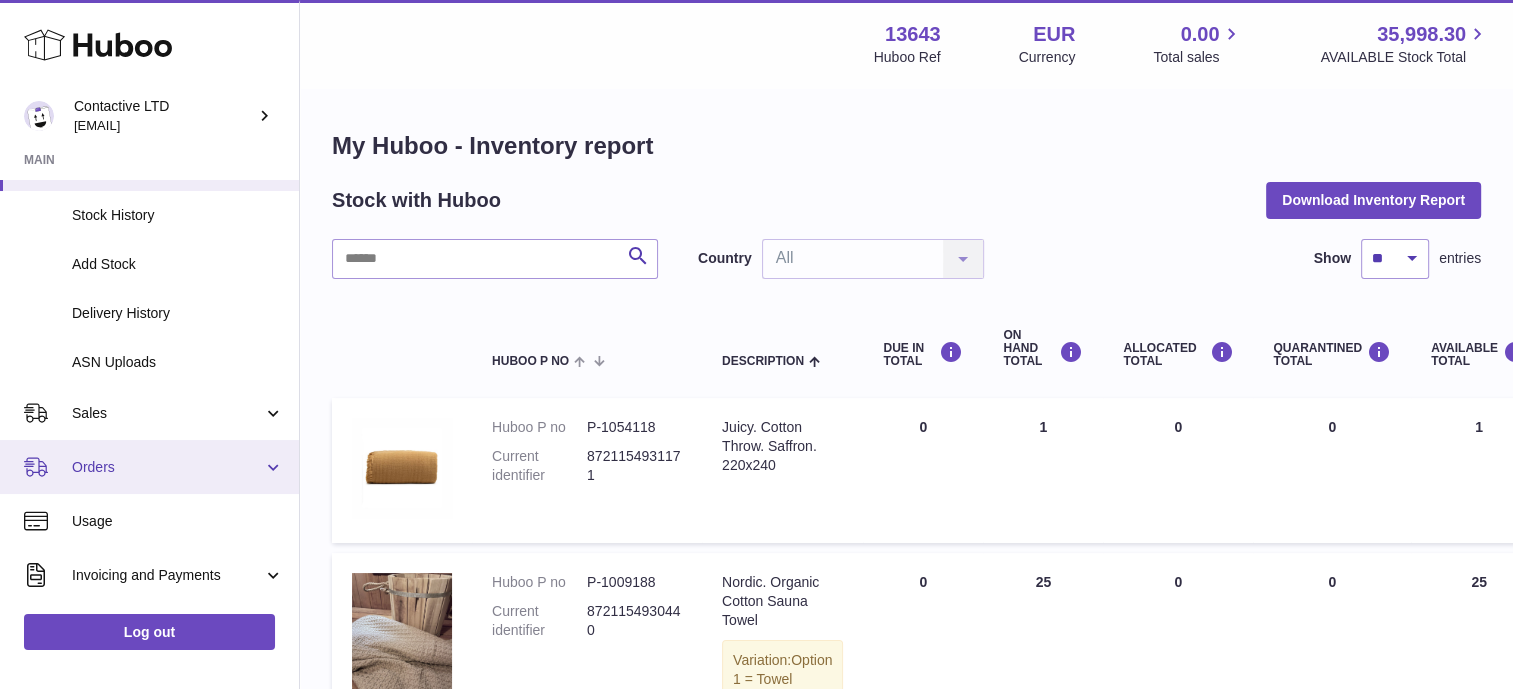 click on "Orders" at bounding box center [167, 467] 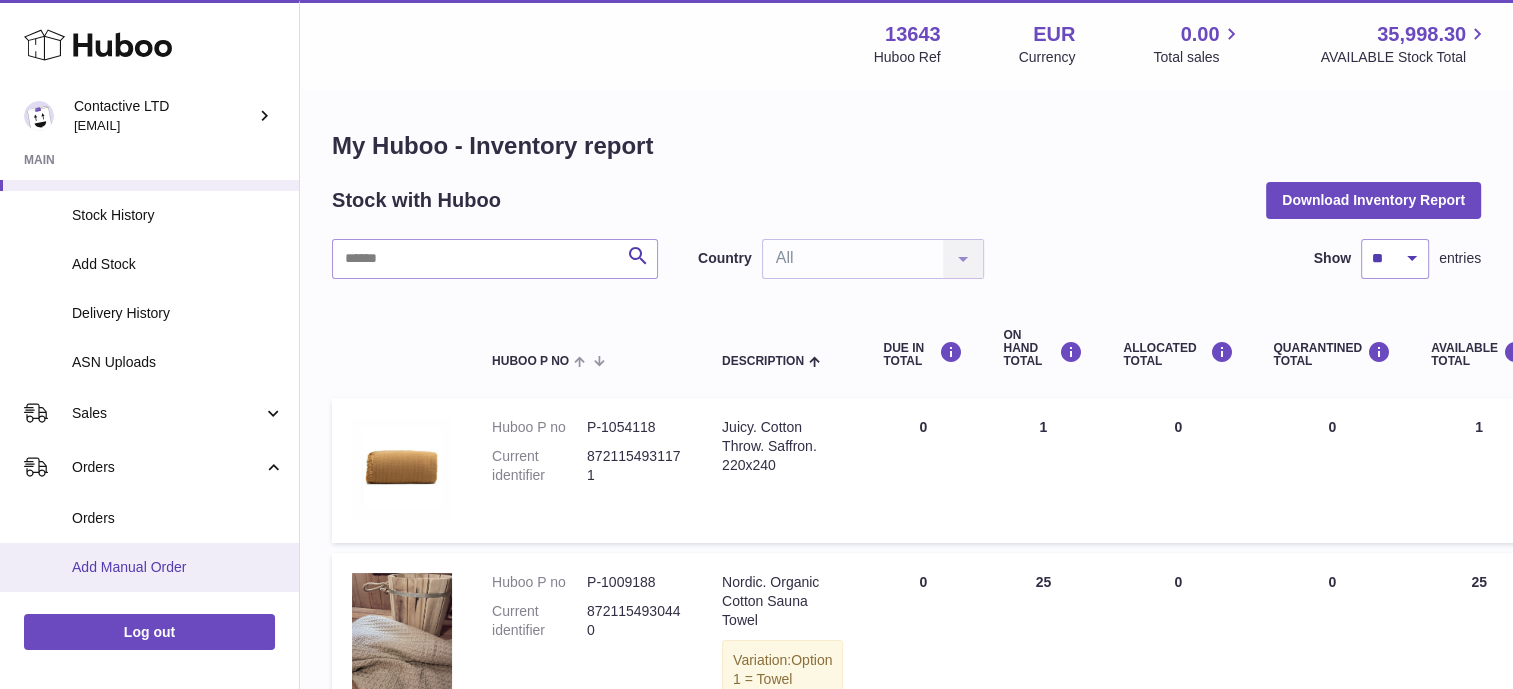 click on "Add Manual Order" at bounding box center [149, 567] 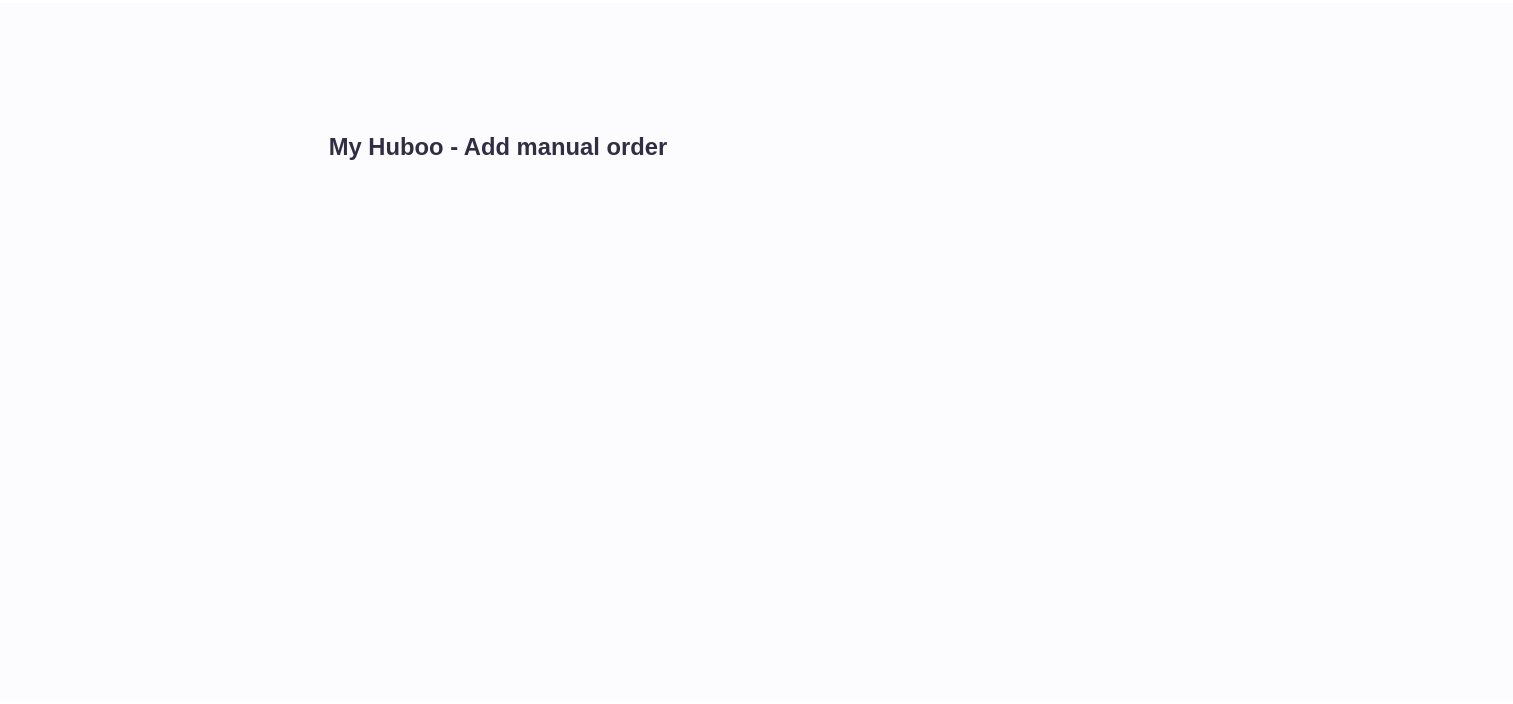 scroll, scrollTop: 0, scrollLeft: 0, axis: both 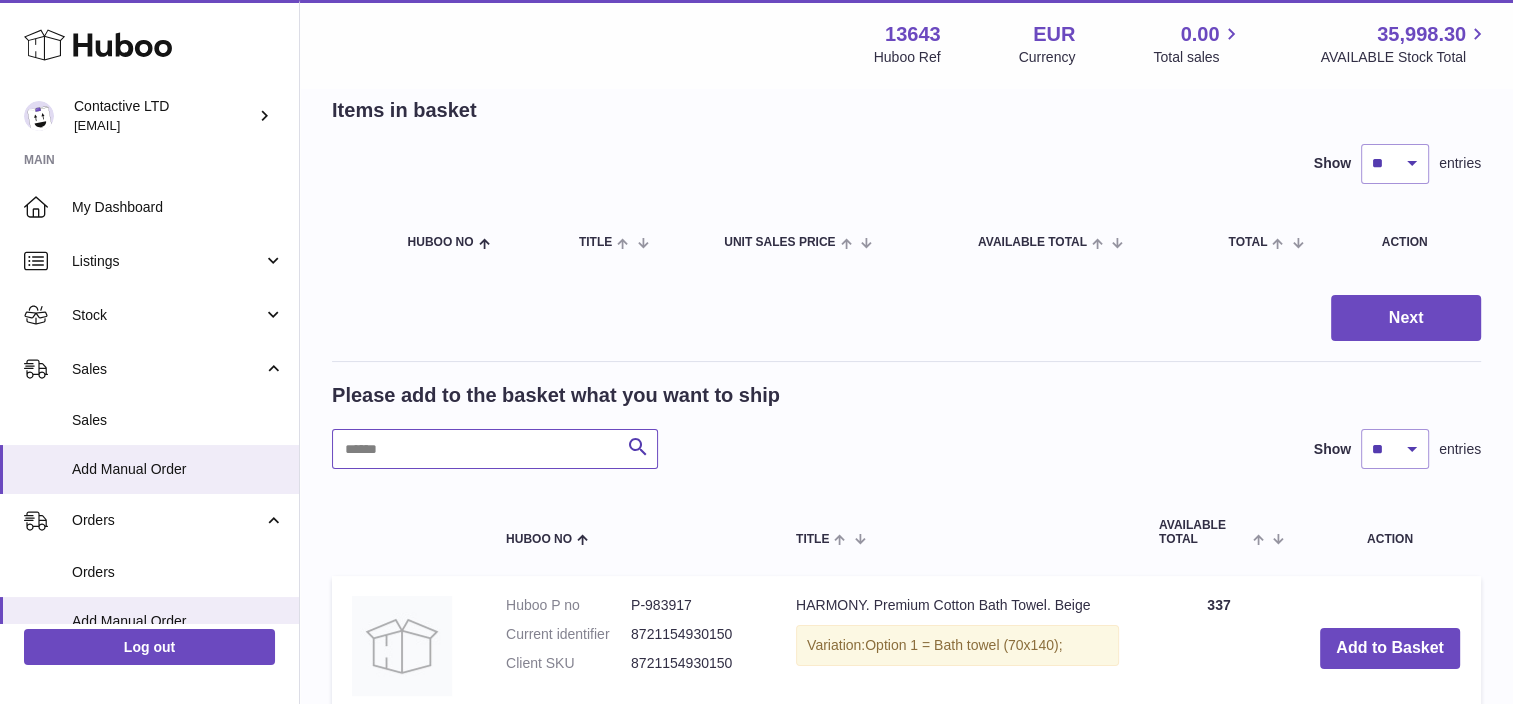 click at bounding box center (495, 449) 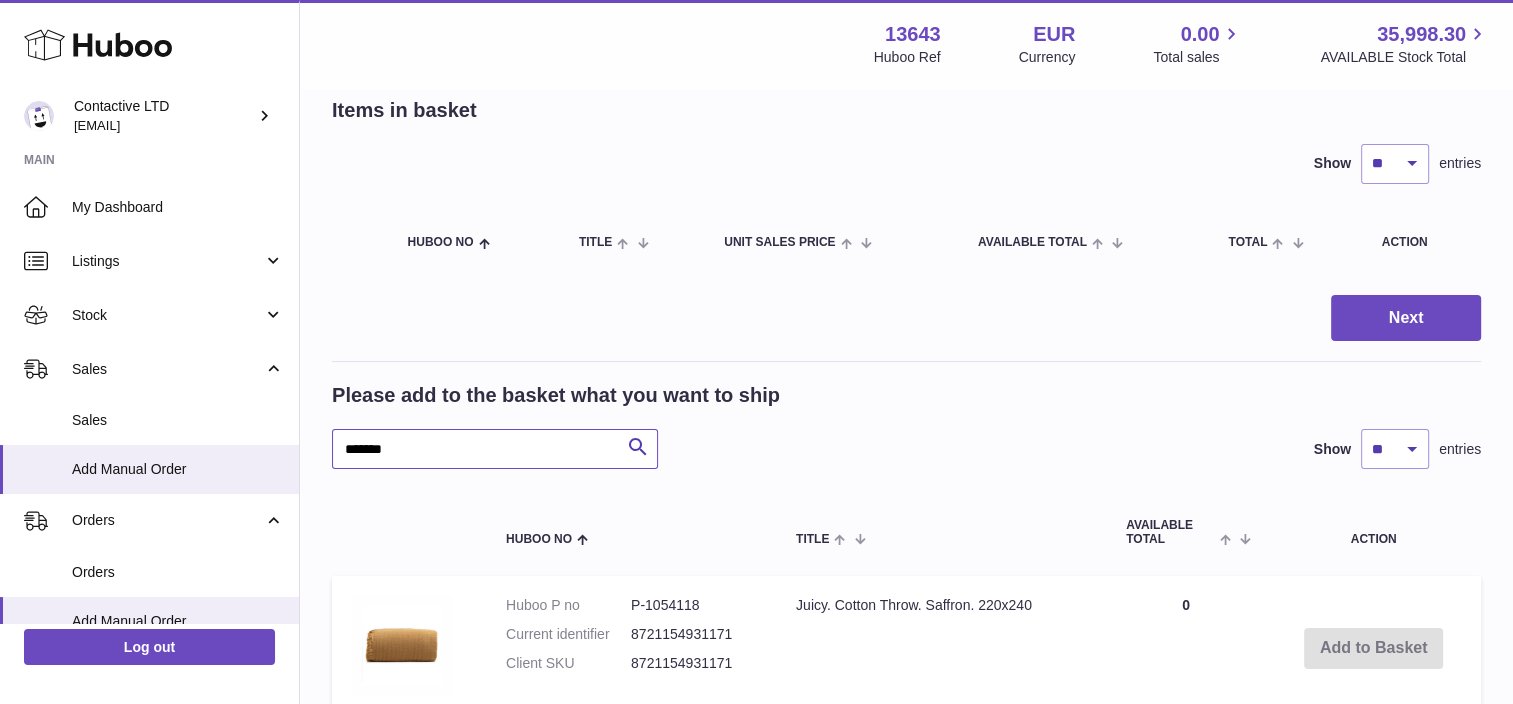 scroll, scrollTop: 300, scrollLeft: 0, axis: vertical 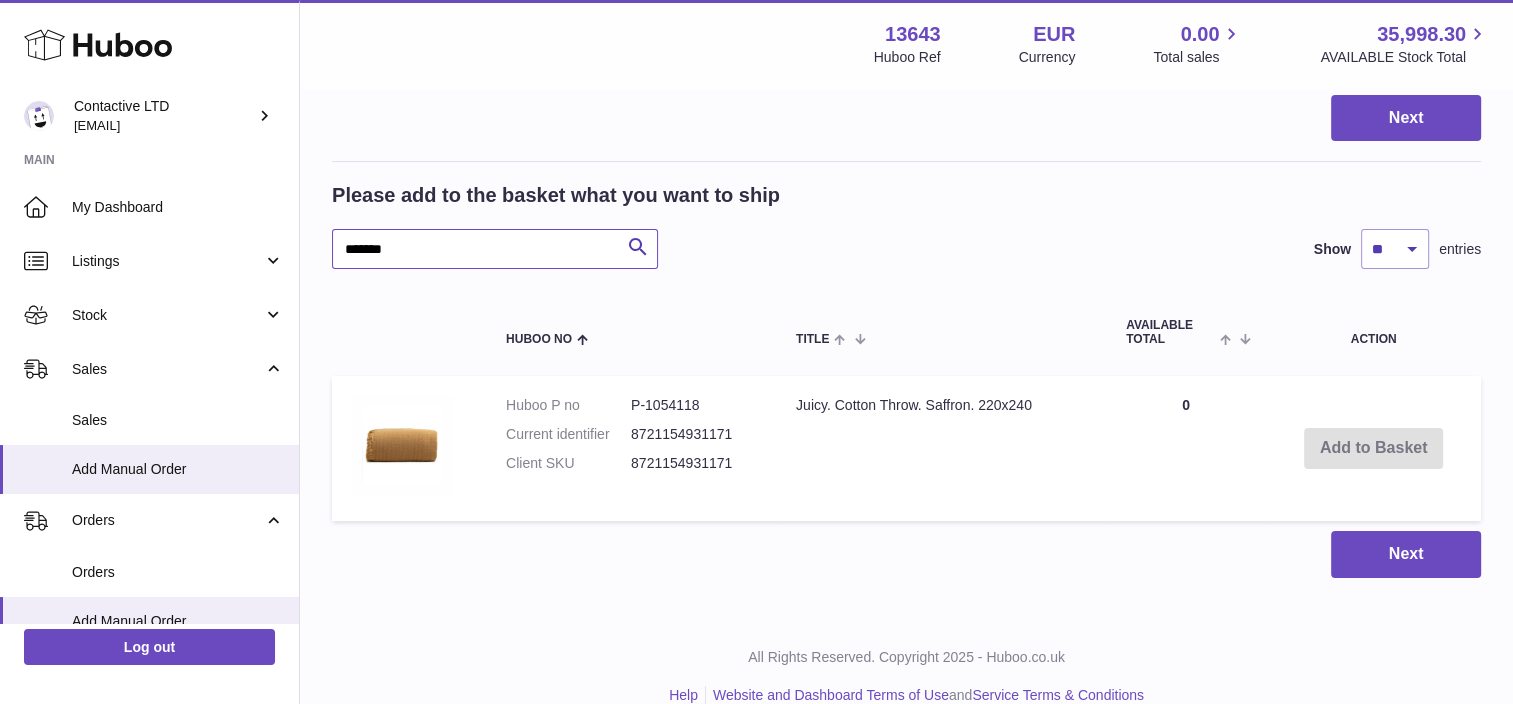 type on "*******" 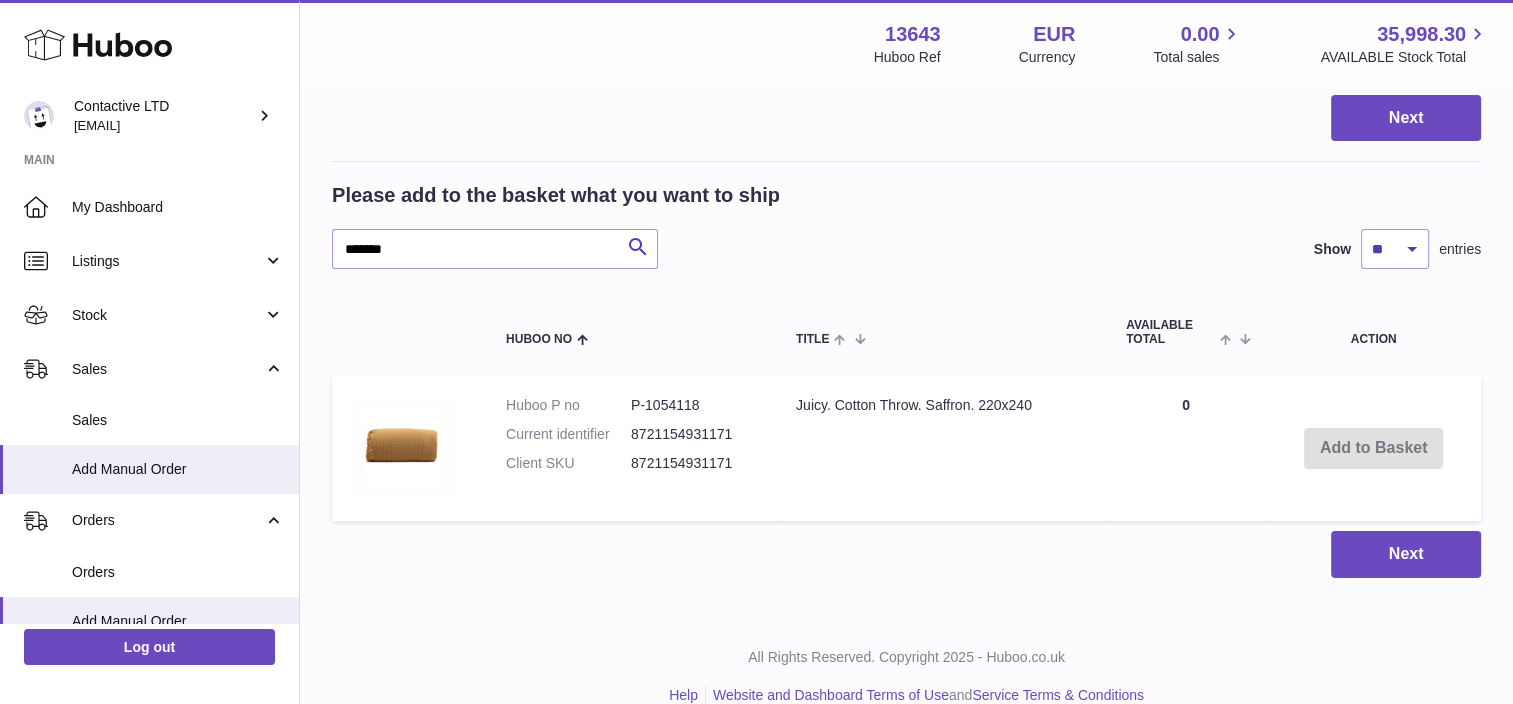 click on "Add to Basket" at bounding box center (1373, 448) 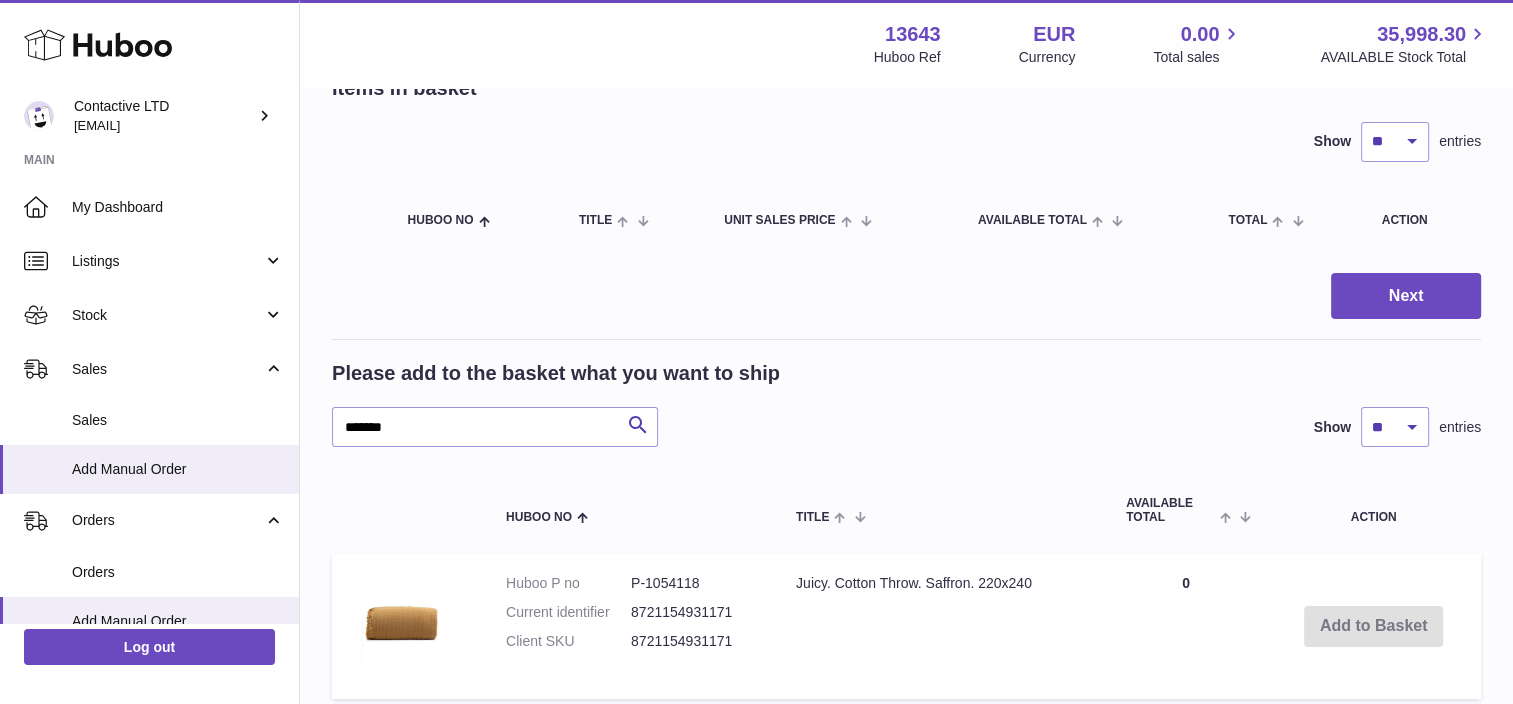 scroll, scrollTop: 100, scrollLeft: 0, axis: vertical 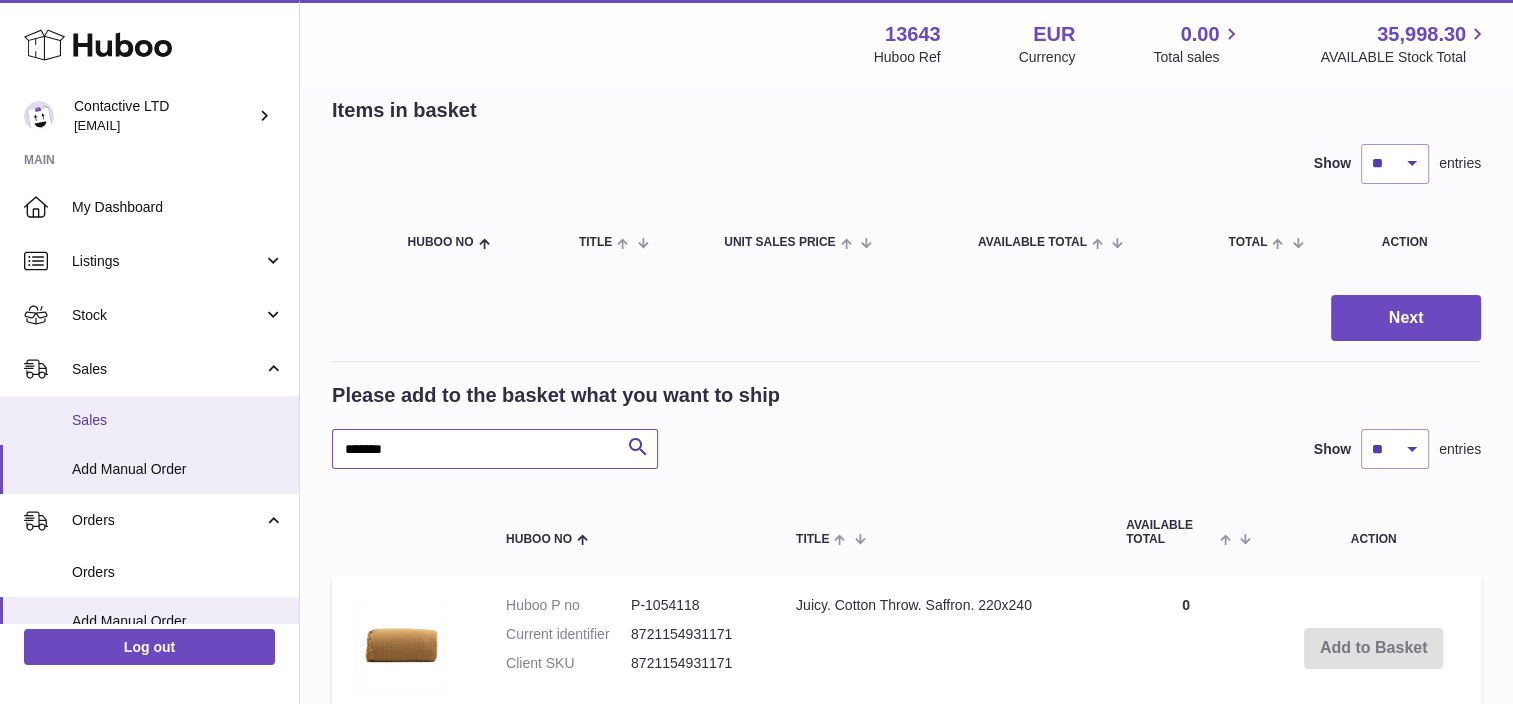 drag, startPoint x: 287, startPoint y: 456, endPoint x: 34, endPoint y: 422, distance: 255.27437 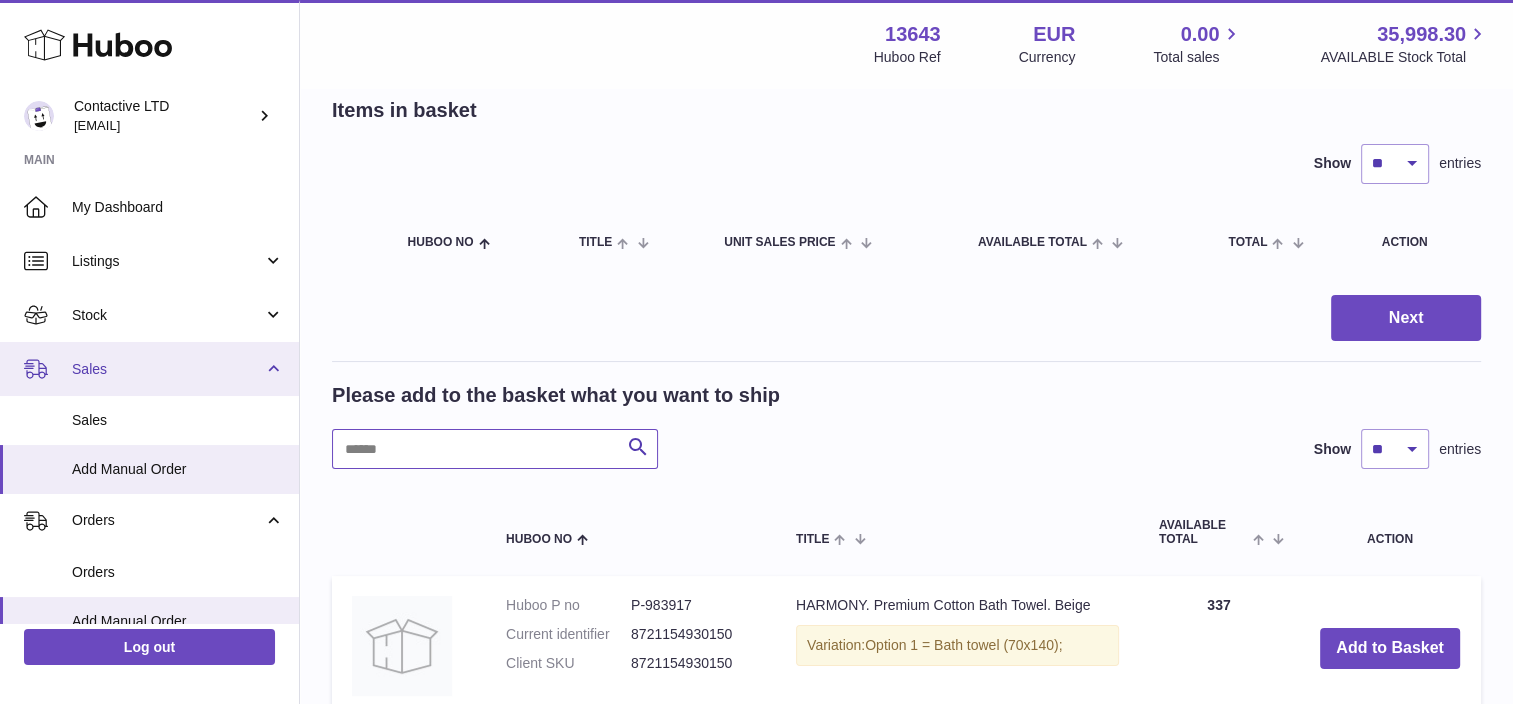 type 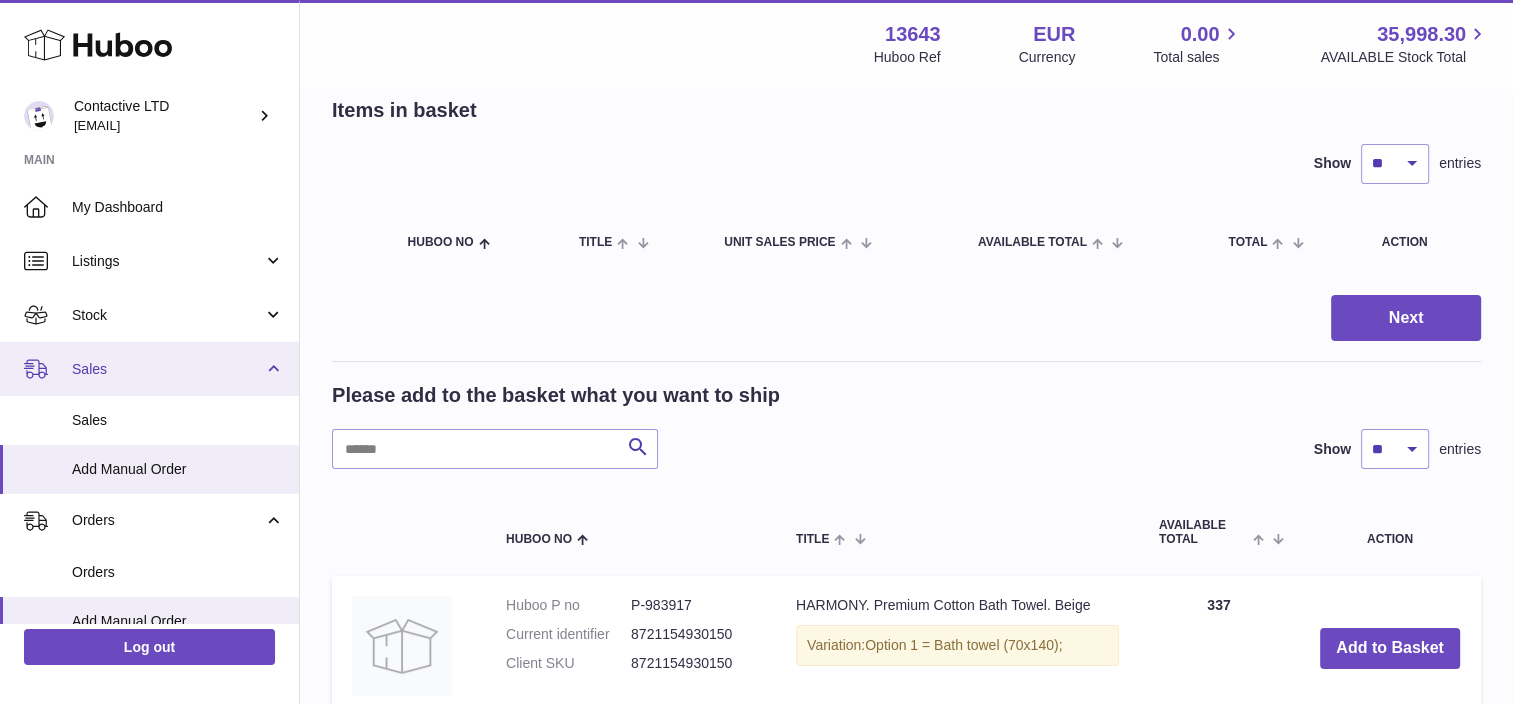 click on "Sales" at bounding box center [167, 369] 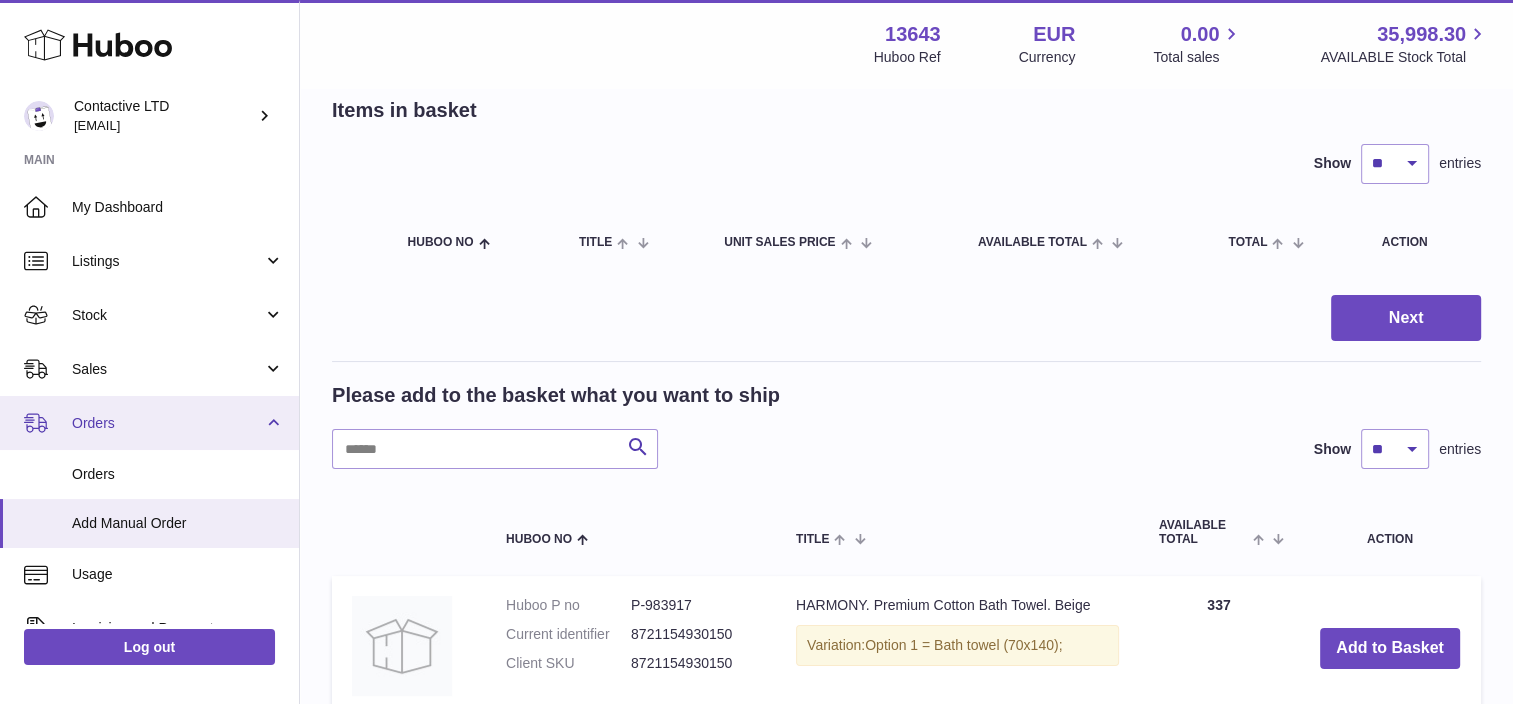 click on "Orders" at bounding box center [167, 423] 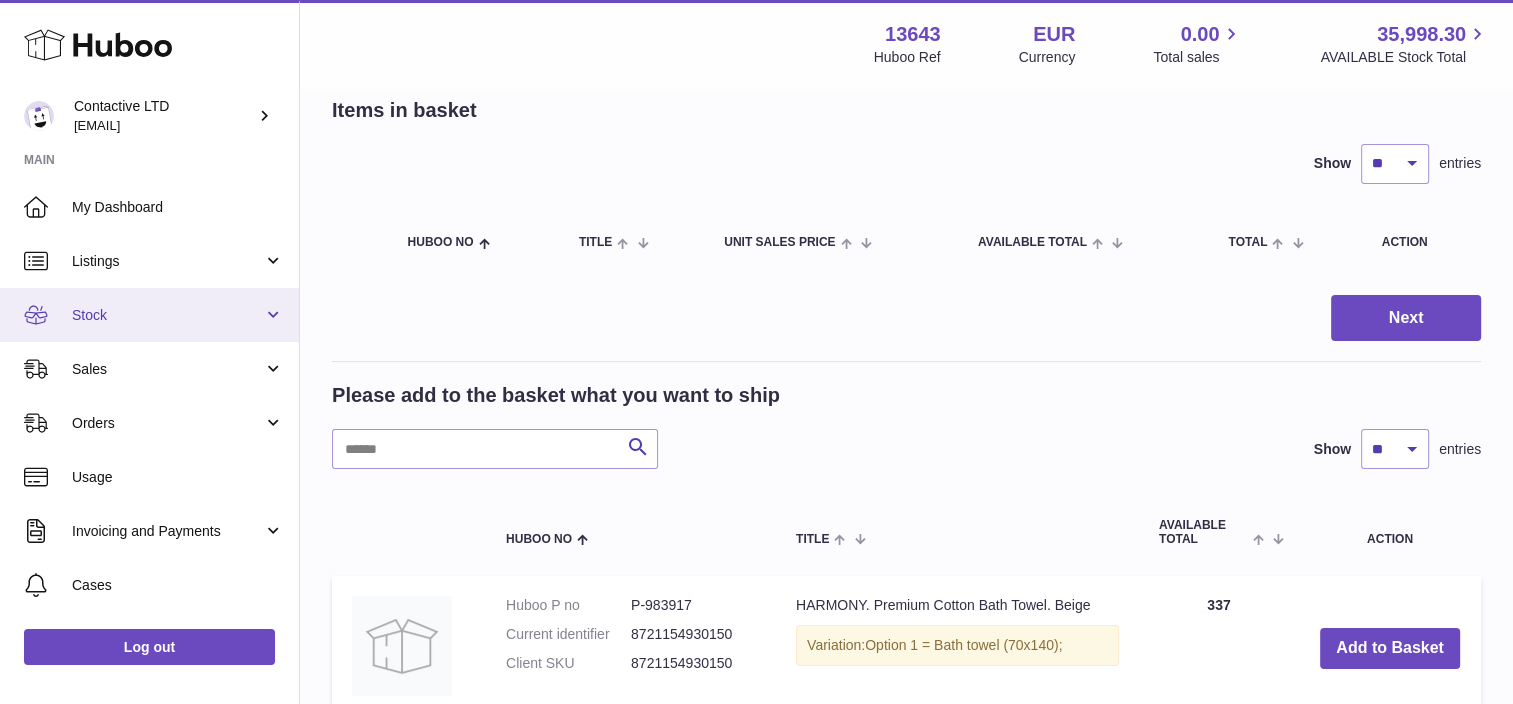 click on "Stock" at bounding box center (167, 315) 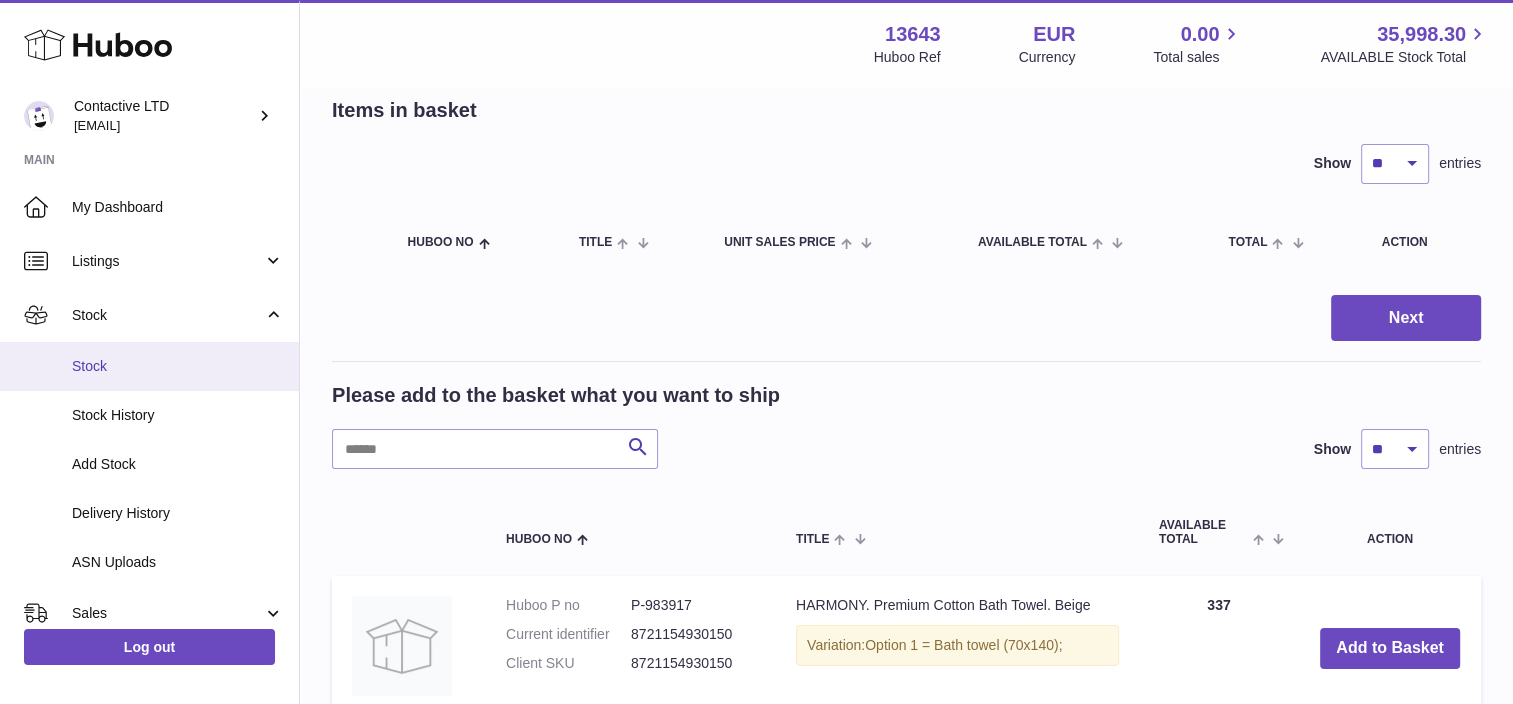 click on "Stock" at bounding box center (149, 366) 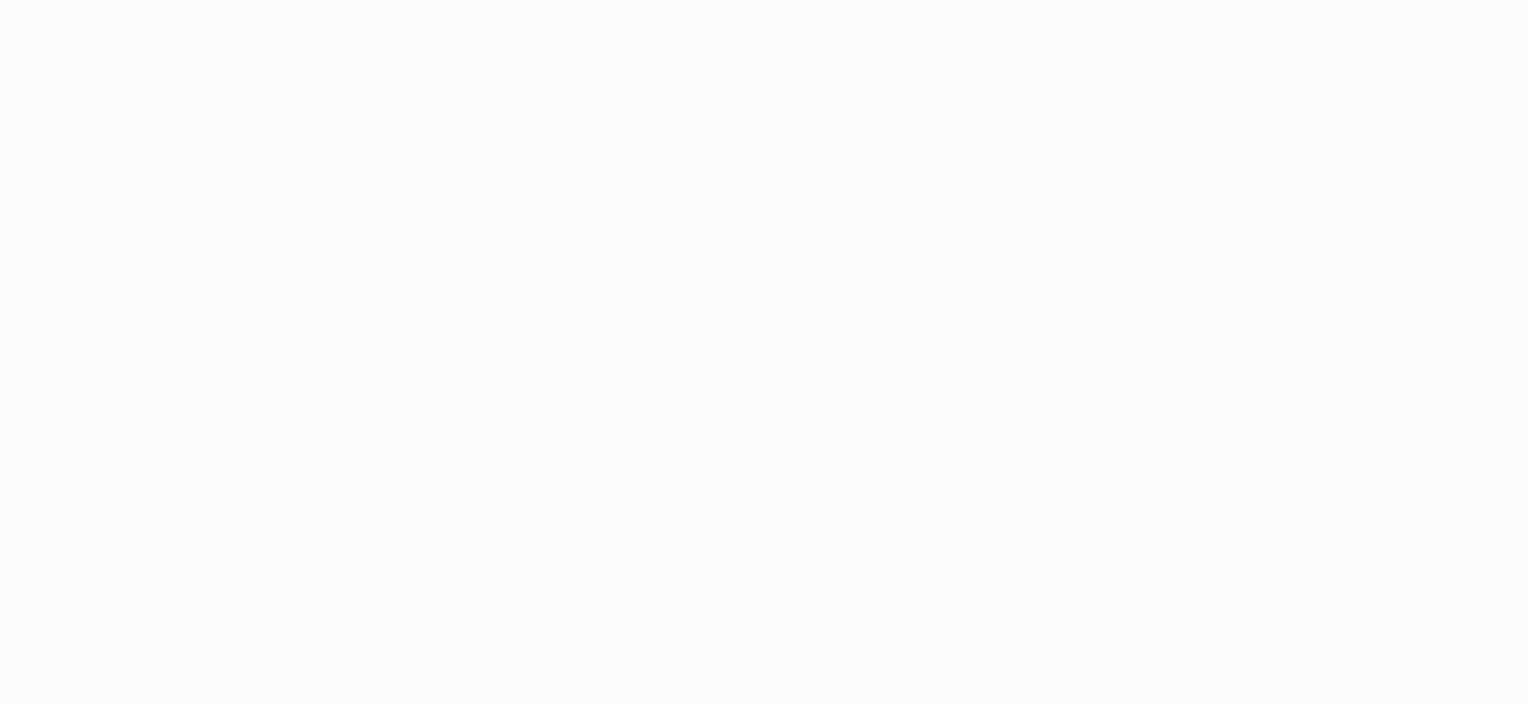 scroll, scrollTop: 0, scrollLeft: 0, axis: both 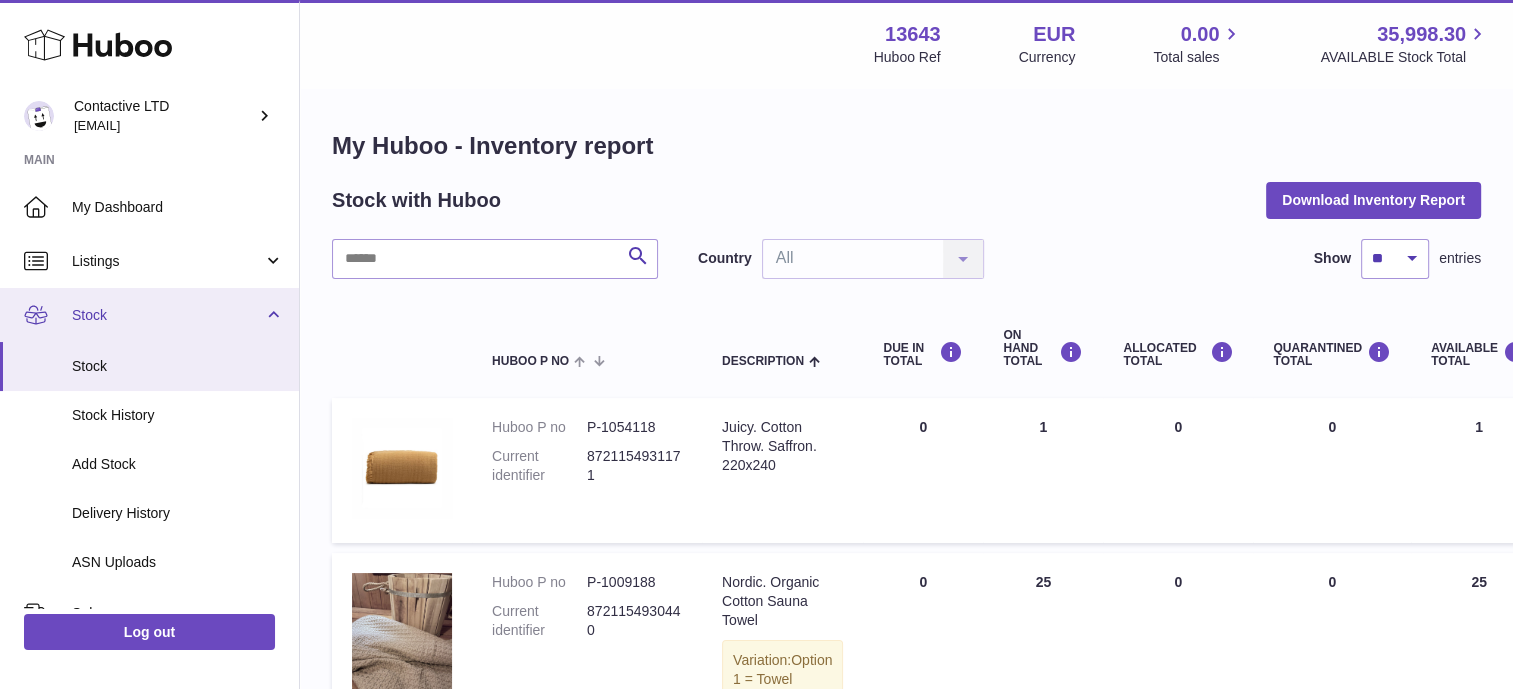 click on "Stock" at bounding box center (167, 315) 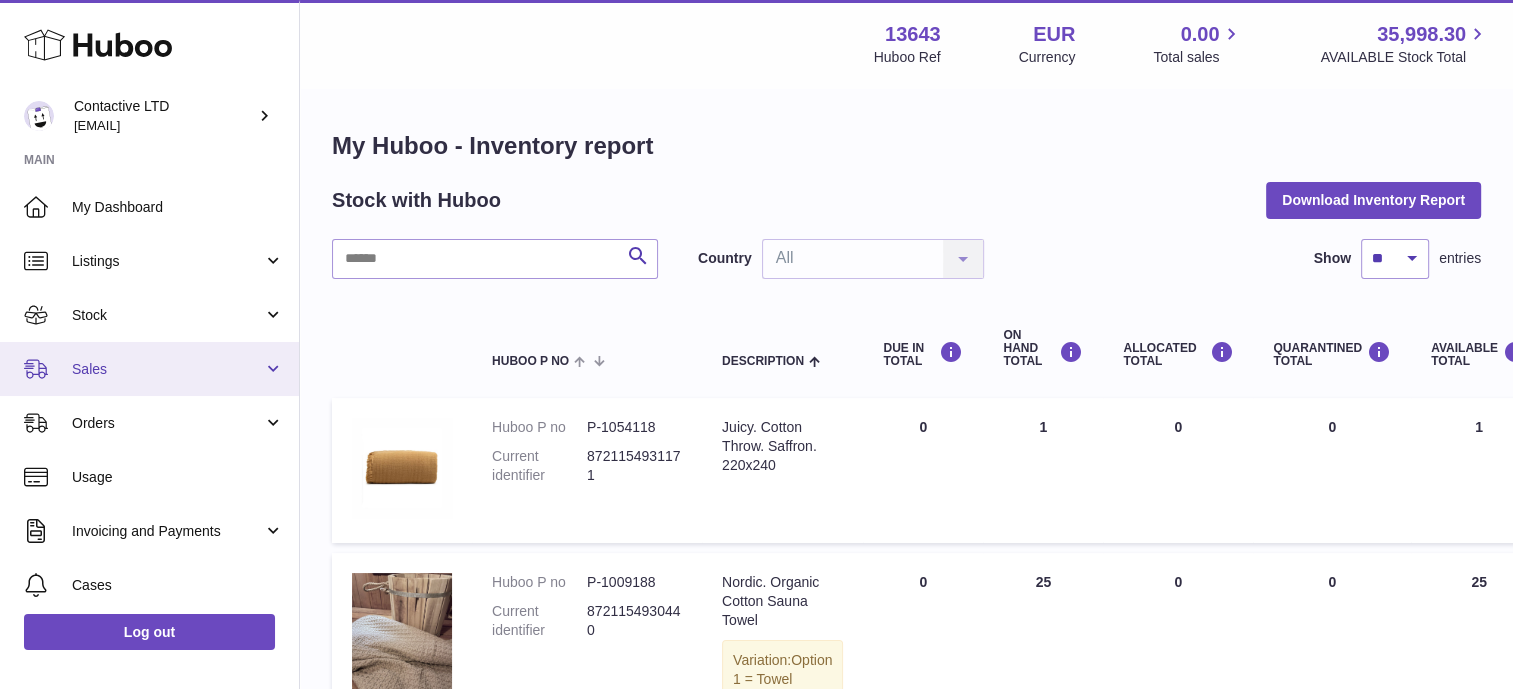 click on "Sales" at bounding box center (167, 369) 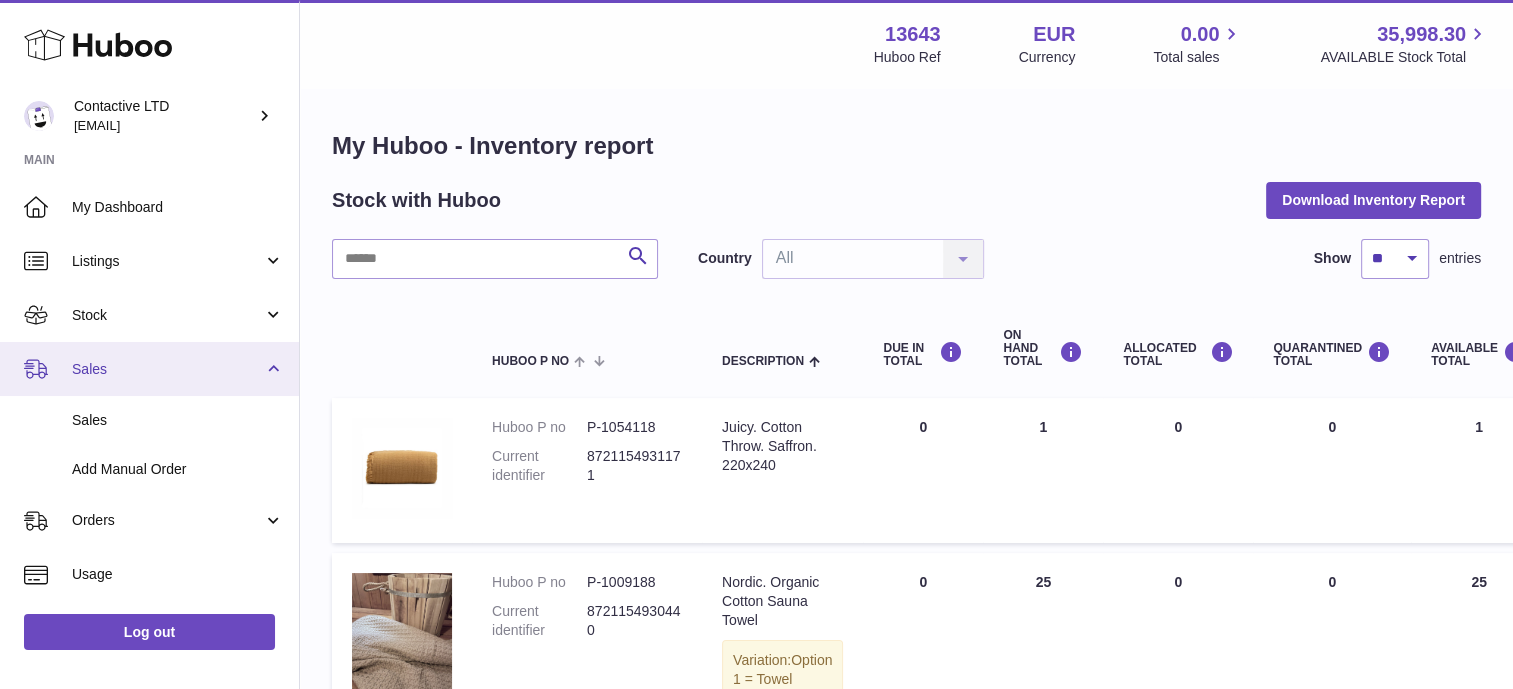 click on "Sales" at bounding box center (167, 369) 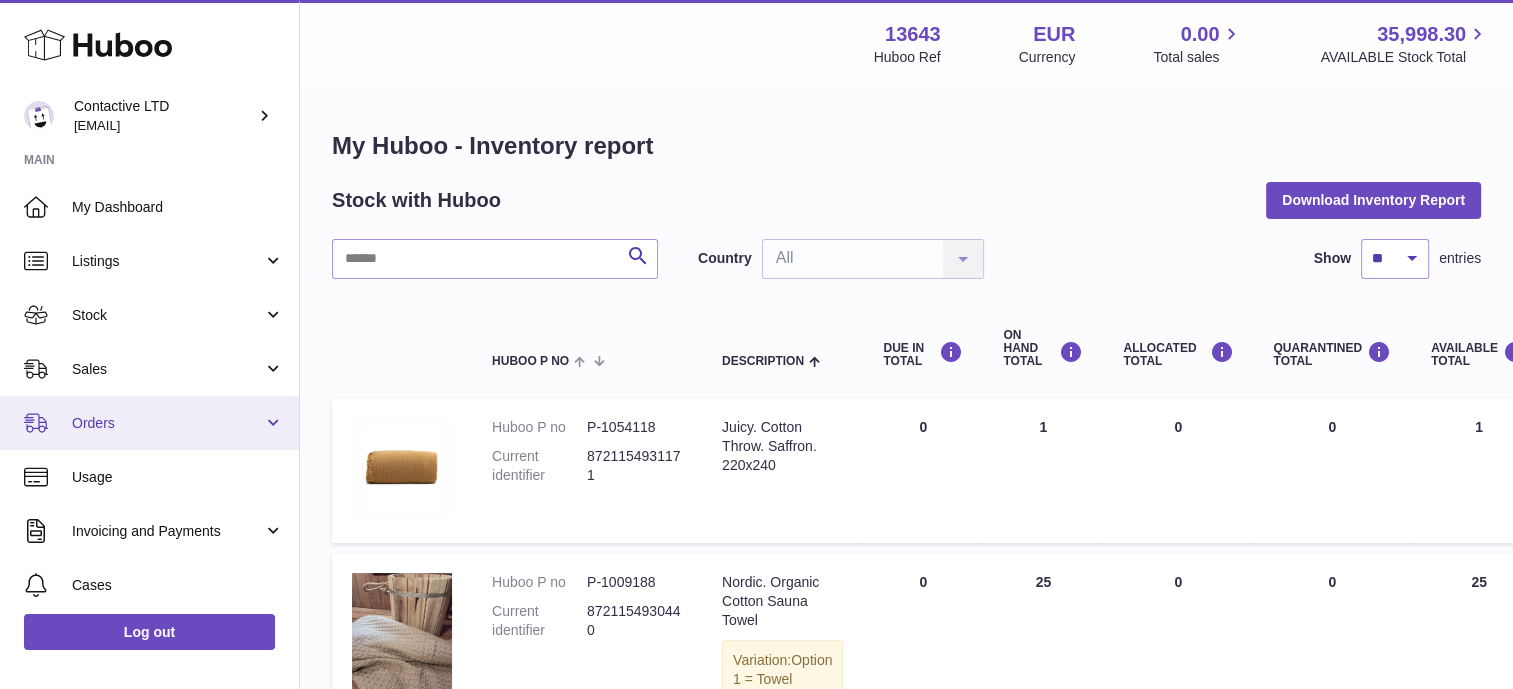click on "Orders" at bounding box center (149, 423) 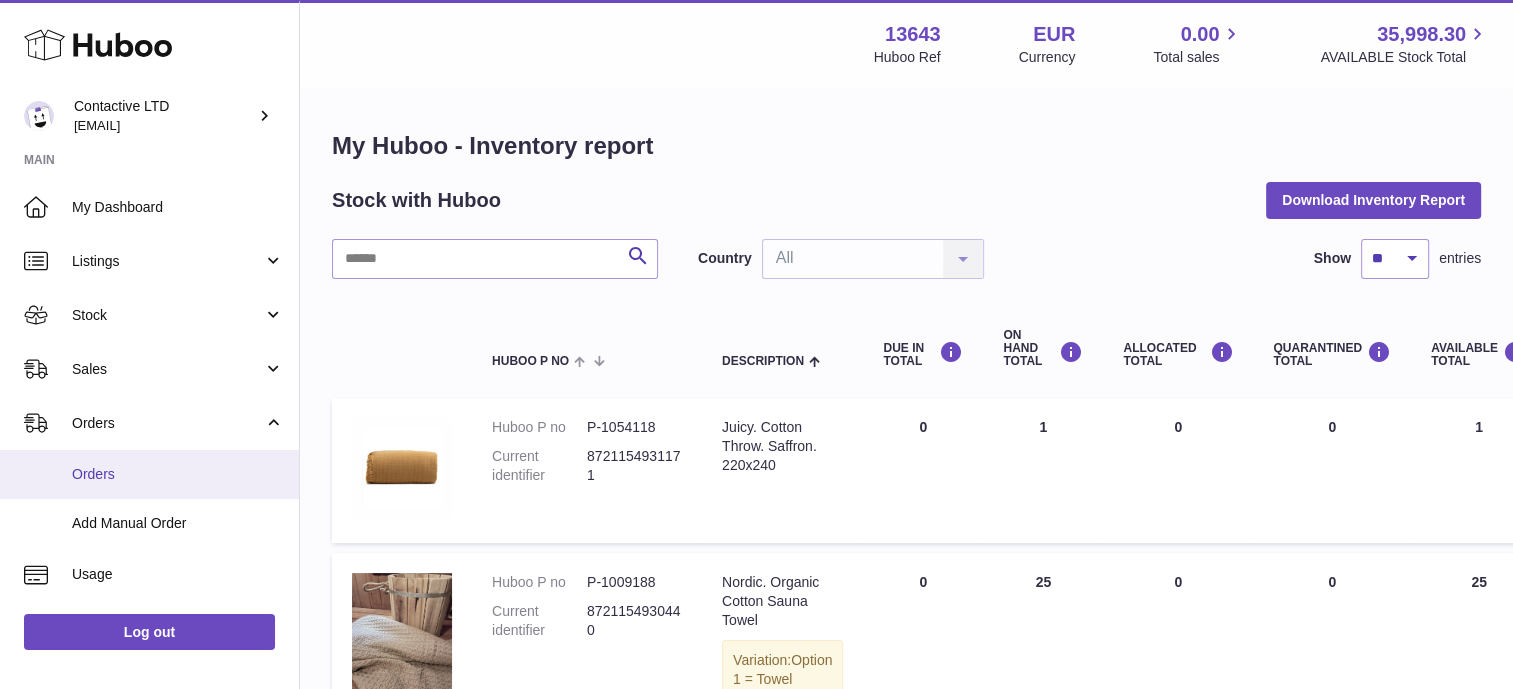 click on "Orders" at bounding box center (178, 474) 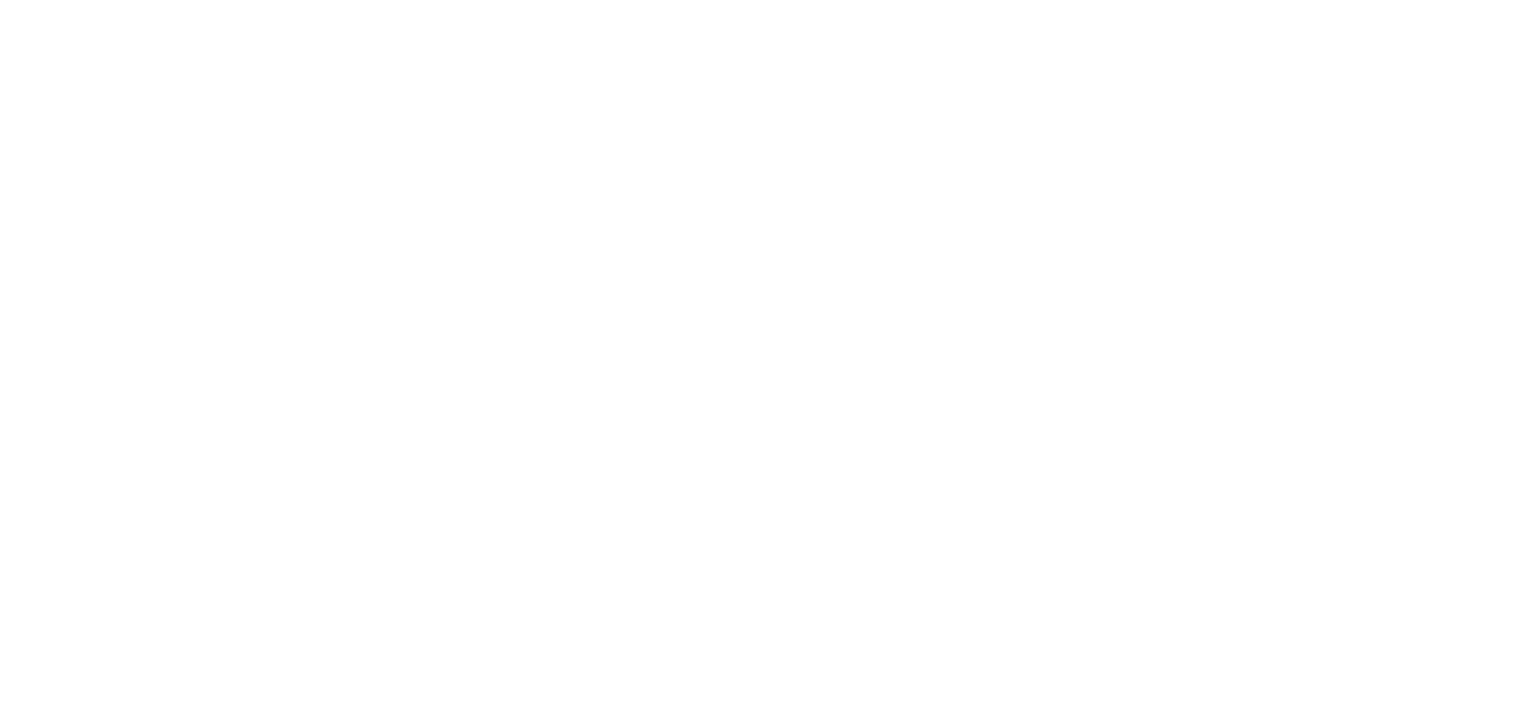 scroll, scrollTop: 0, scrollLeft: 0, axis: both 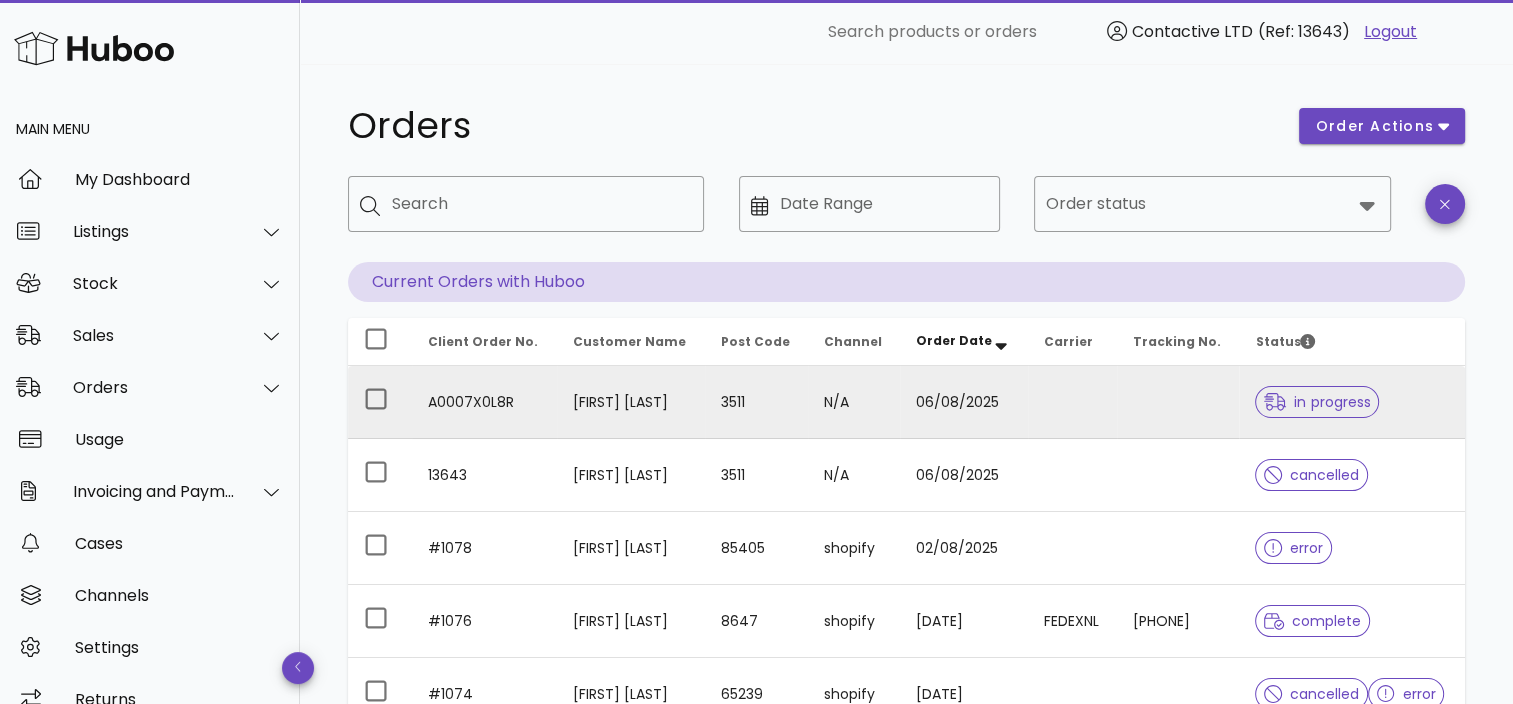 click on "3511" at bounding box center [756, 402] 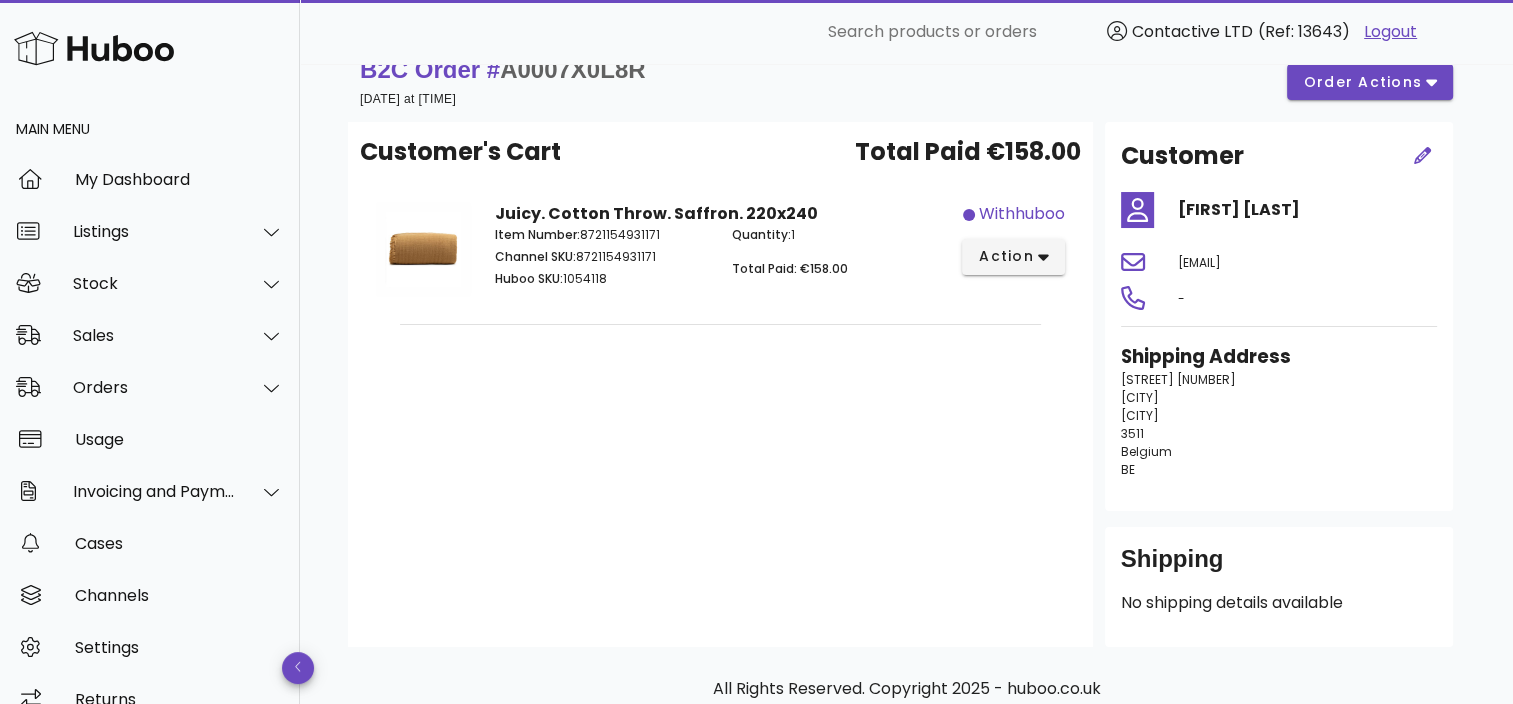 scroll, scrollTop: 0, scrollLeft: 0, axis: both 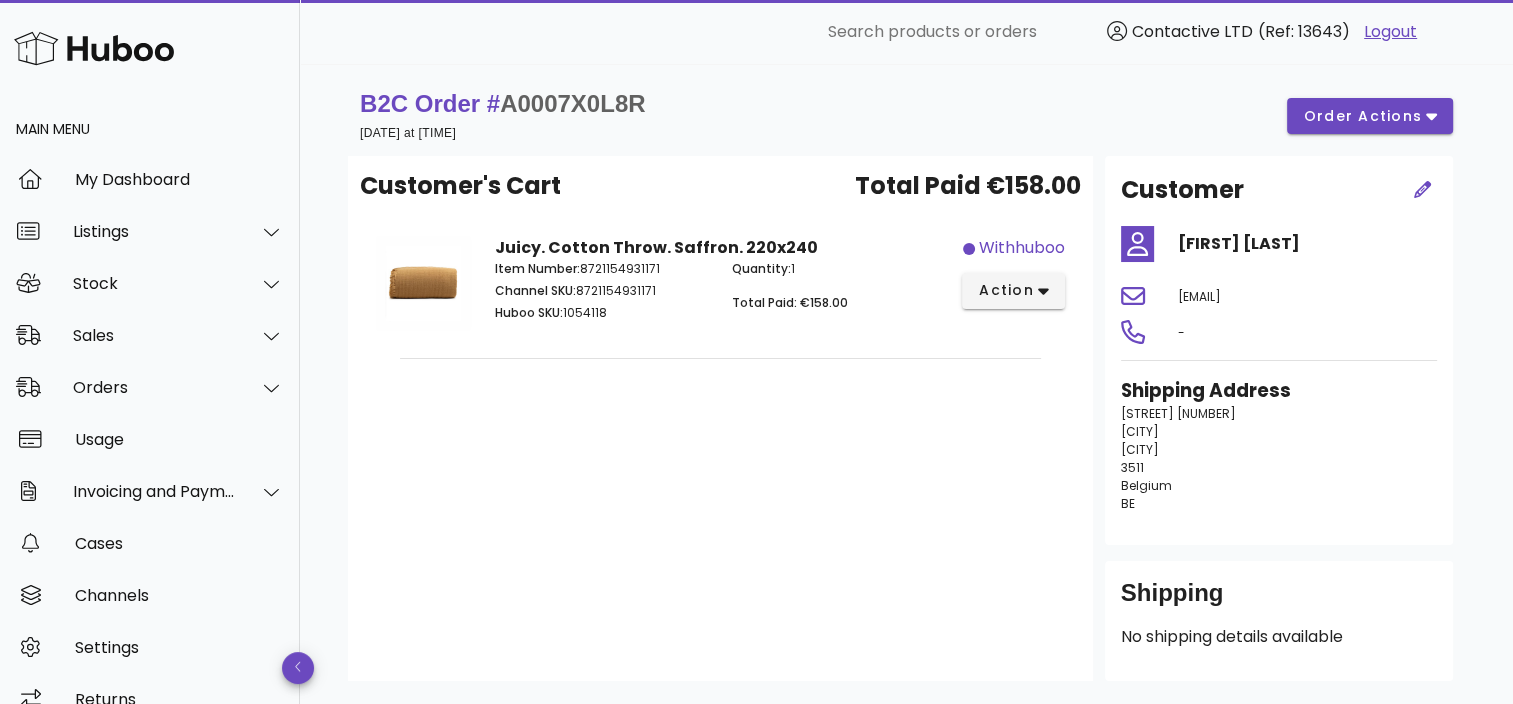 click on "B2C Order #  [ORDER_ID] [DATE] at [TIME] order actions" at bounding box center (906, 116) 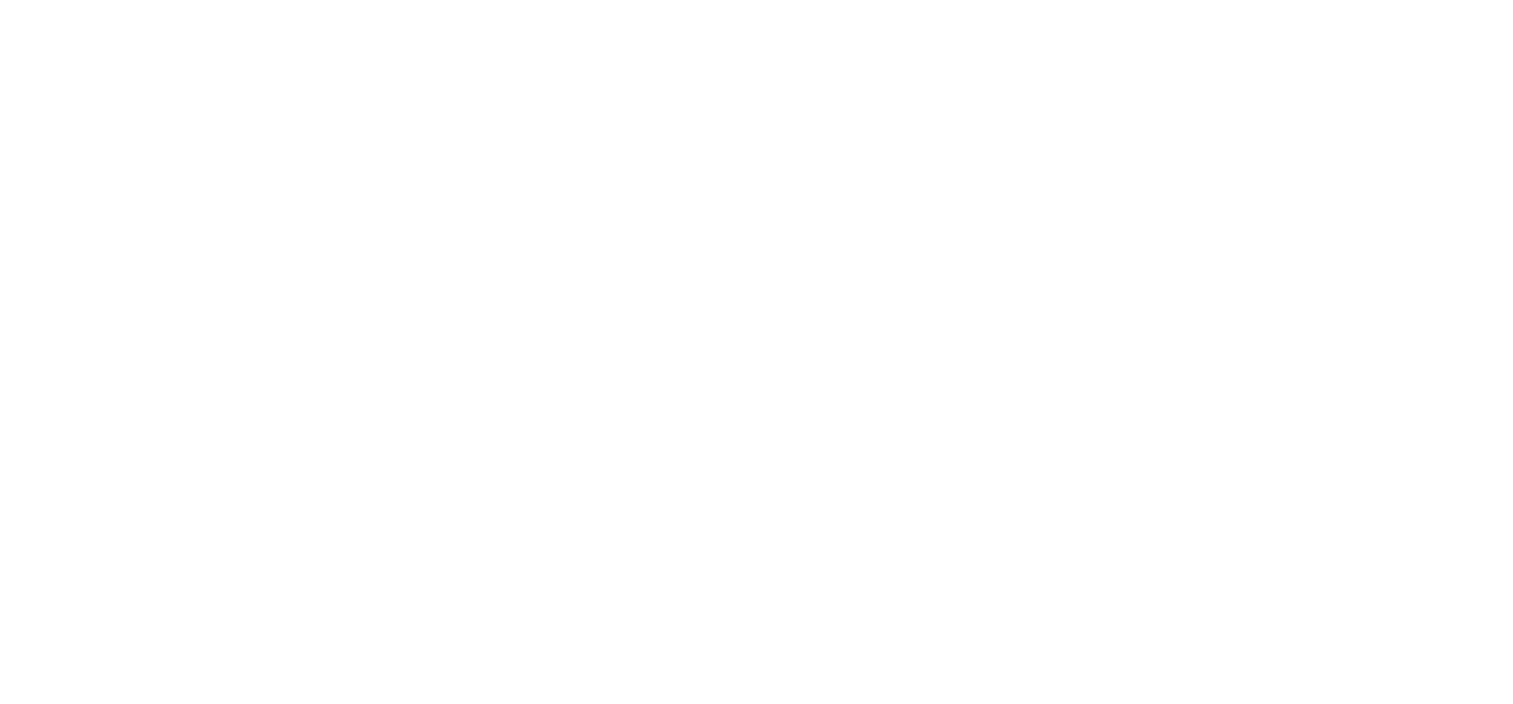 scroll, scrollTop: 0, scrollLeft: 0, axis: both 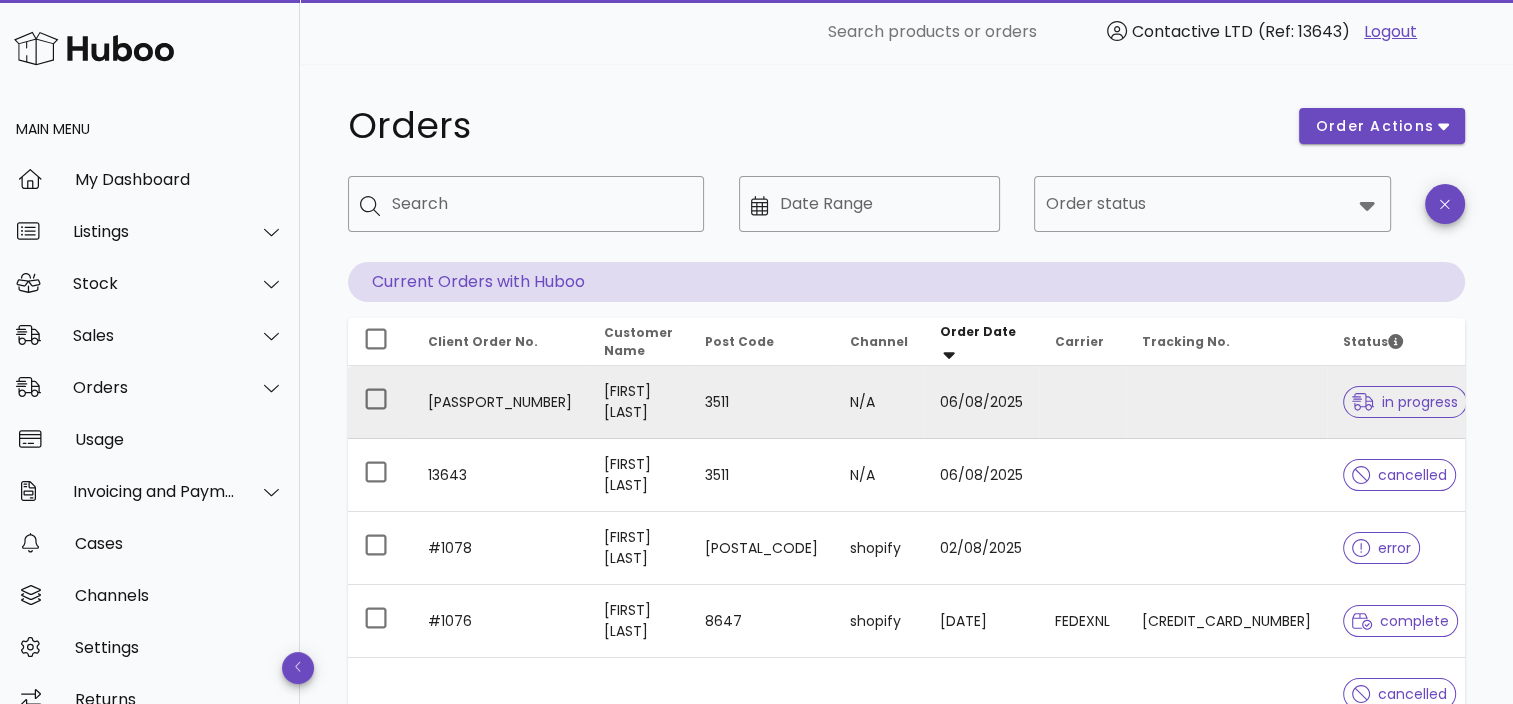click on "[FIRST] [LAST]" at bounding box center [638, 402] 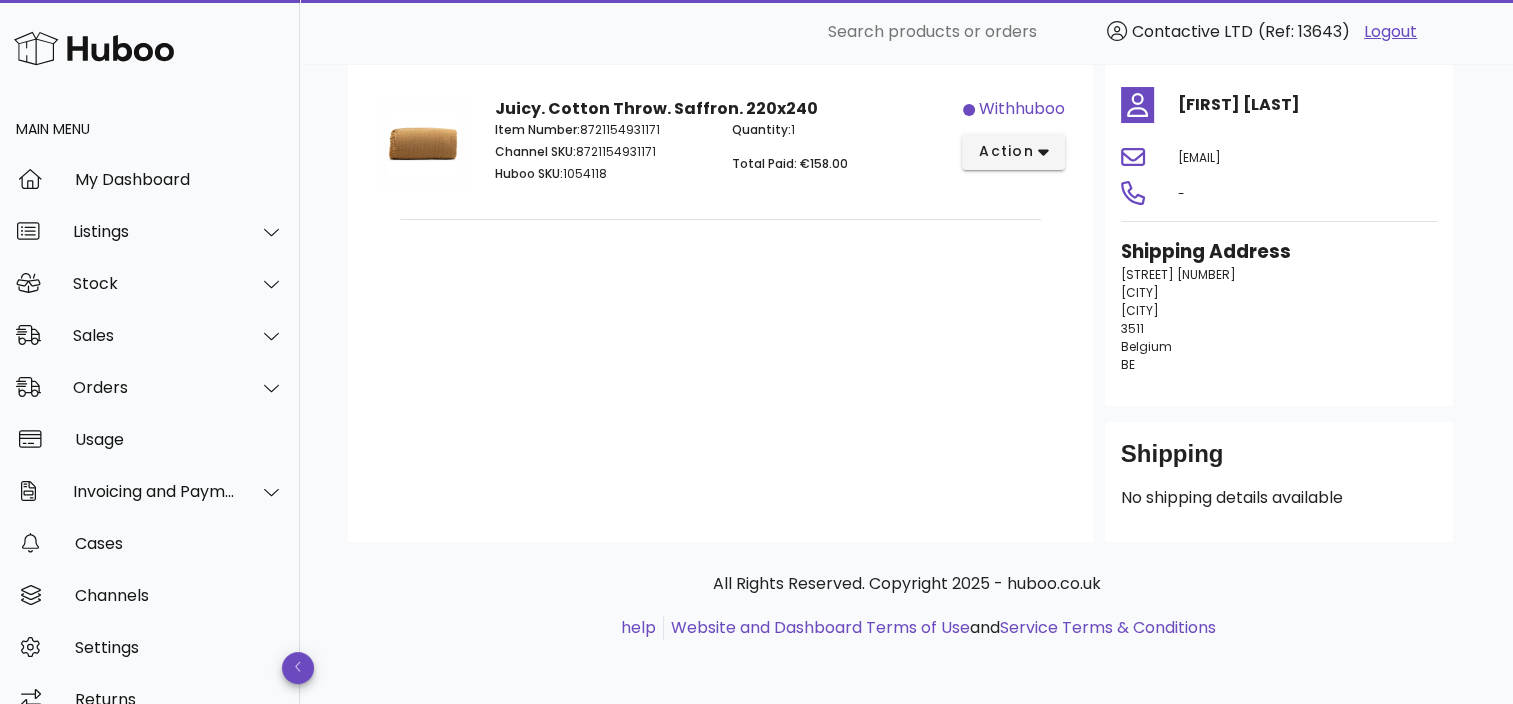 scroll, scrollTop: 0, scrollLeft: 0, axis: both 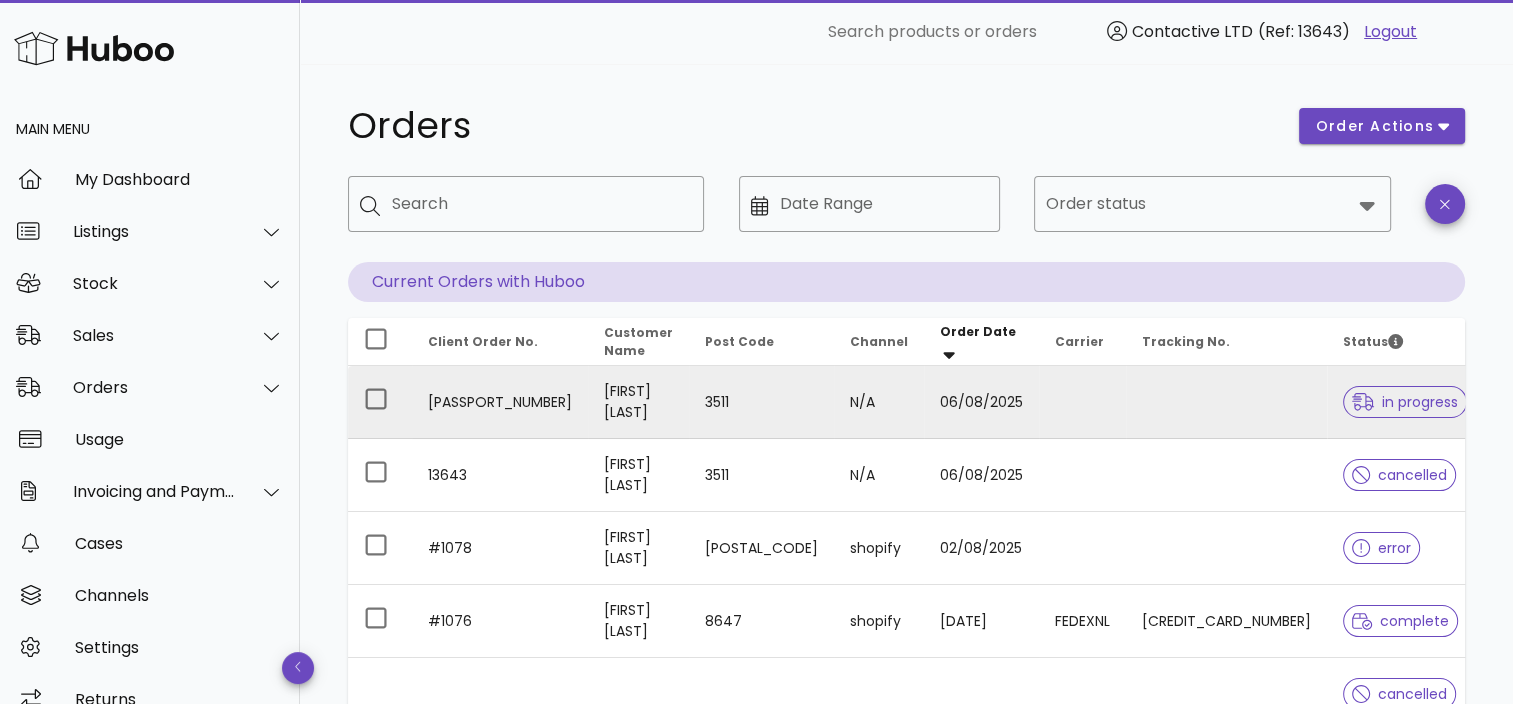 click on "06/08/2025" at bounding box center (981, 402) 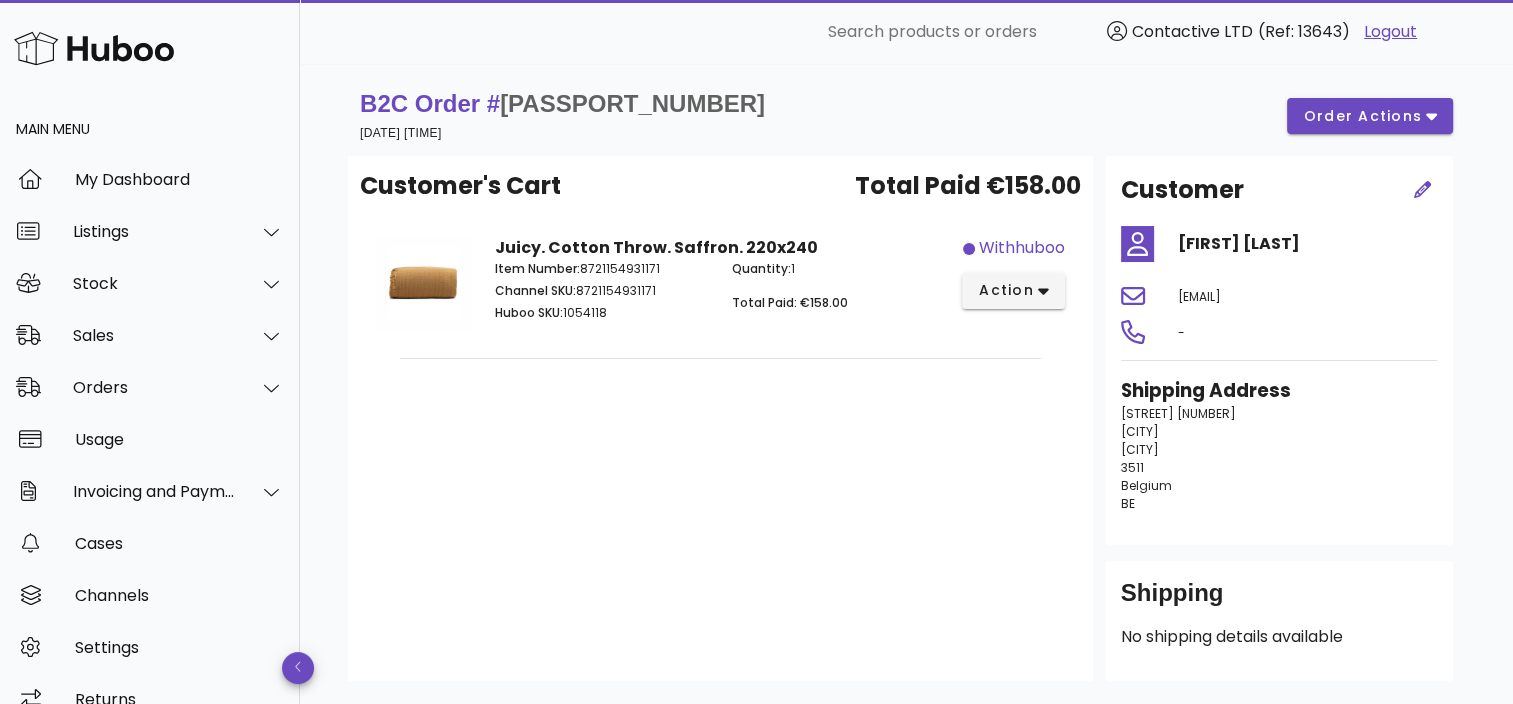 scroll, scrollTop: 0, scrollLeft: 0, axis: both 